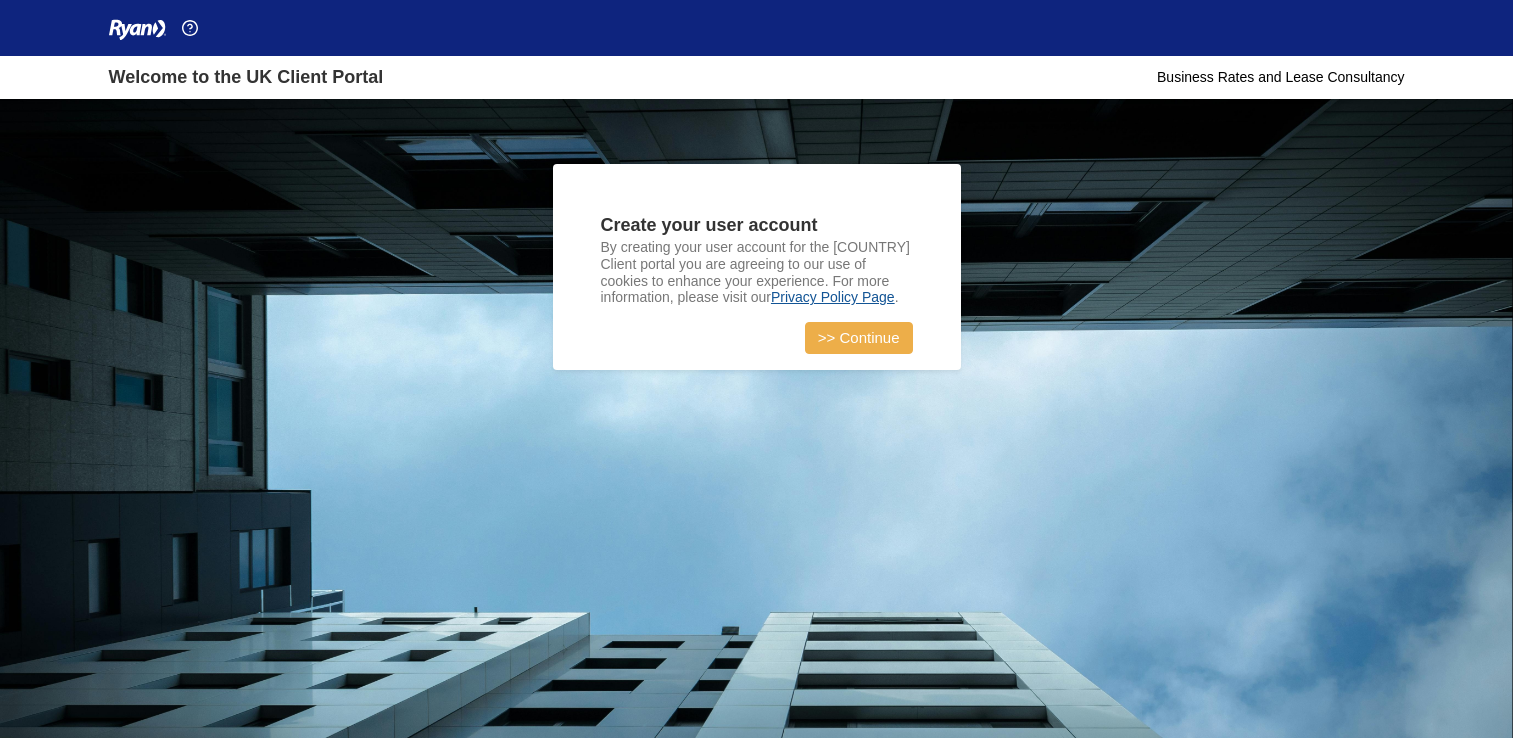 scroll, scrollTop: 0, scrollLeft: 0, axis: both 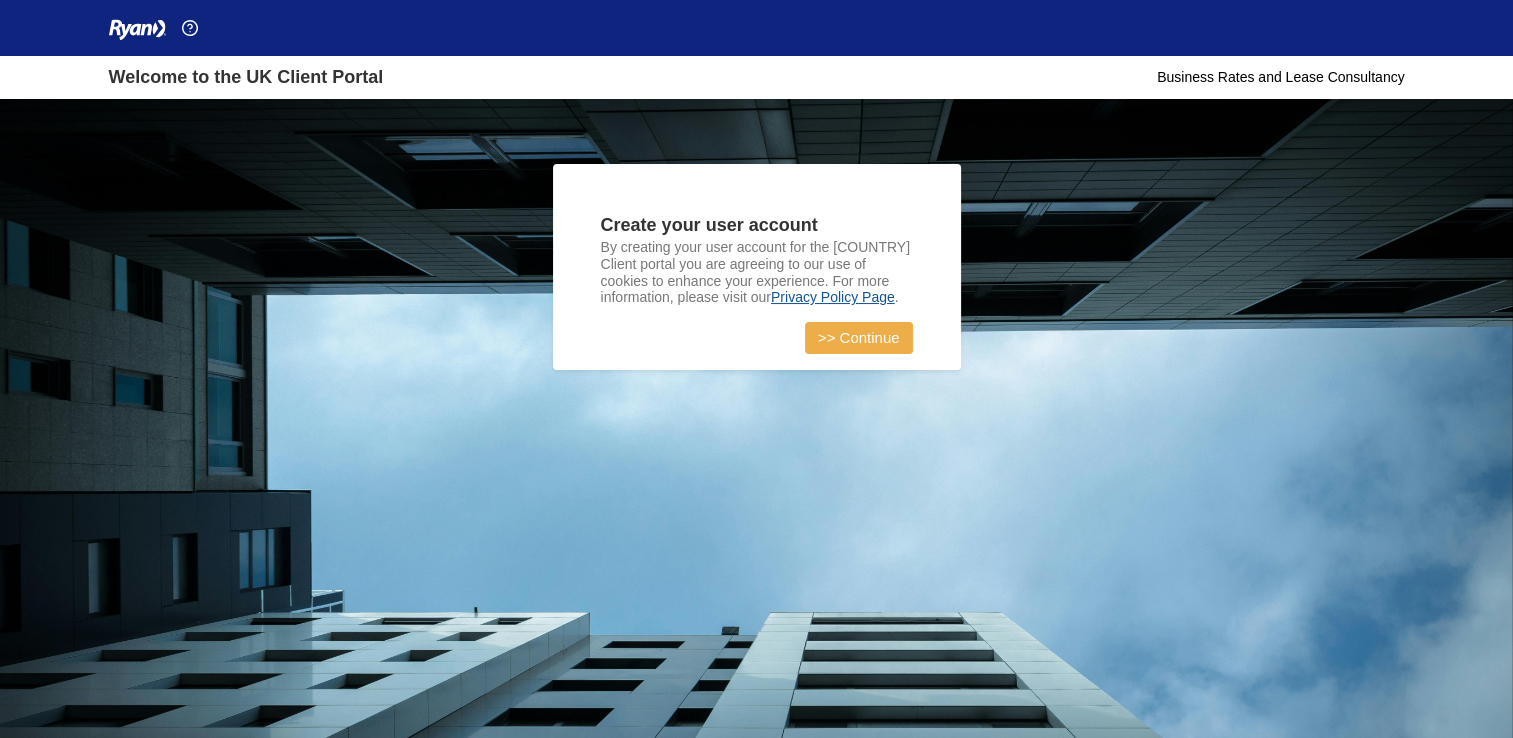 click on ">> Continue" at bounding box center [859, 338] 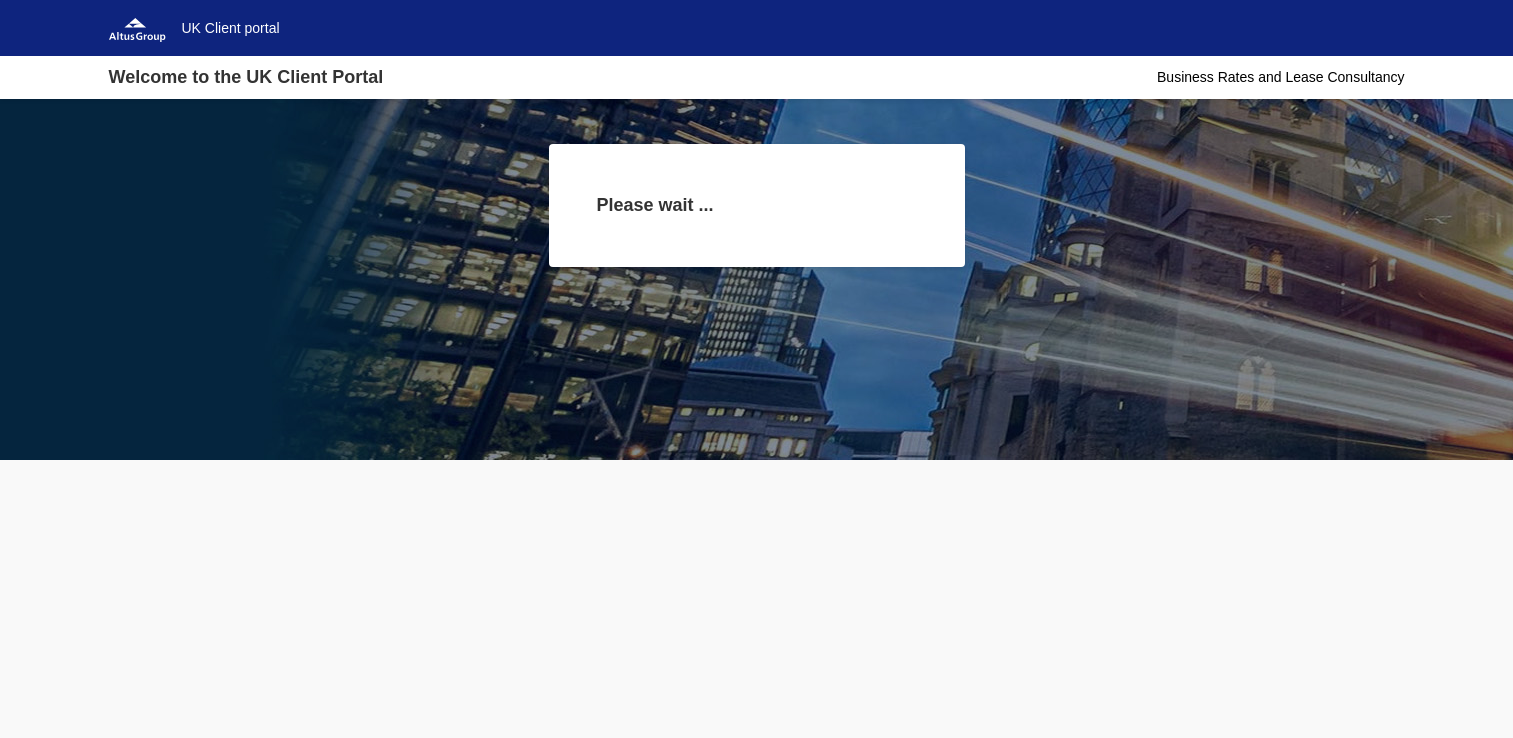 scroll, scrollTop: 0, scrollLeft: 0, axis: both 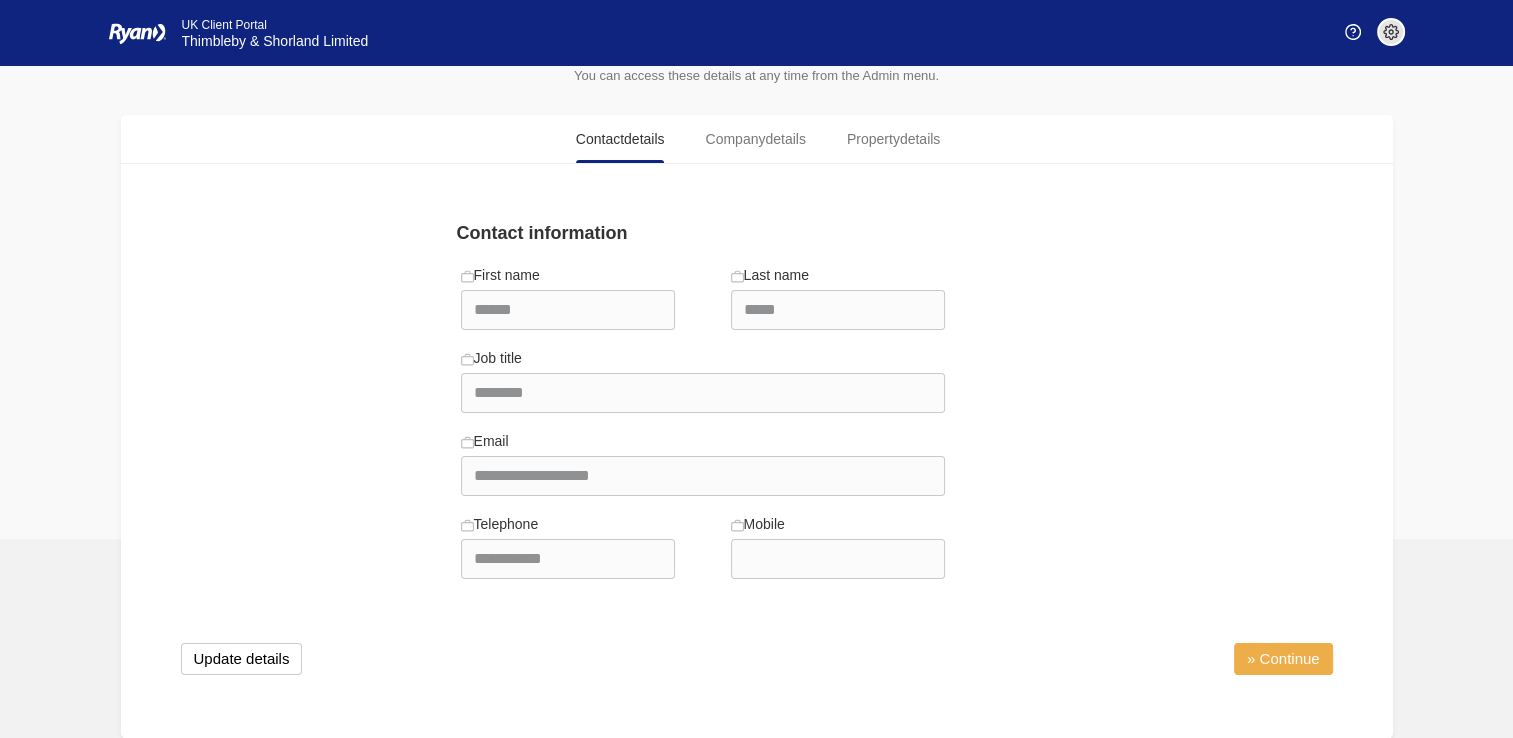 click on "» Continue" at bounding box center (1283, 659) 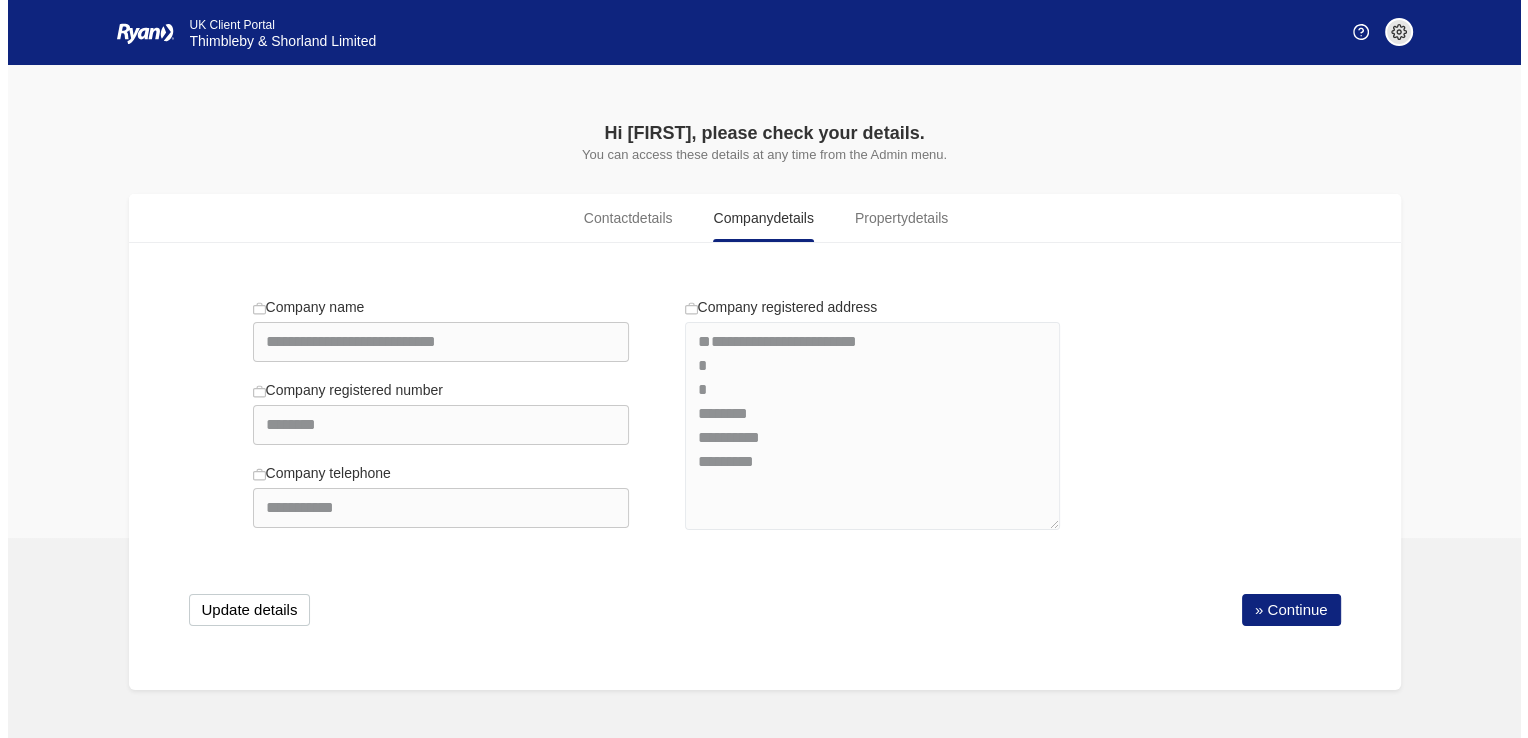 scroll, scrollTop: 0, scrollLeft: 0, axis: both 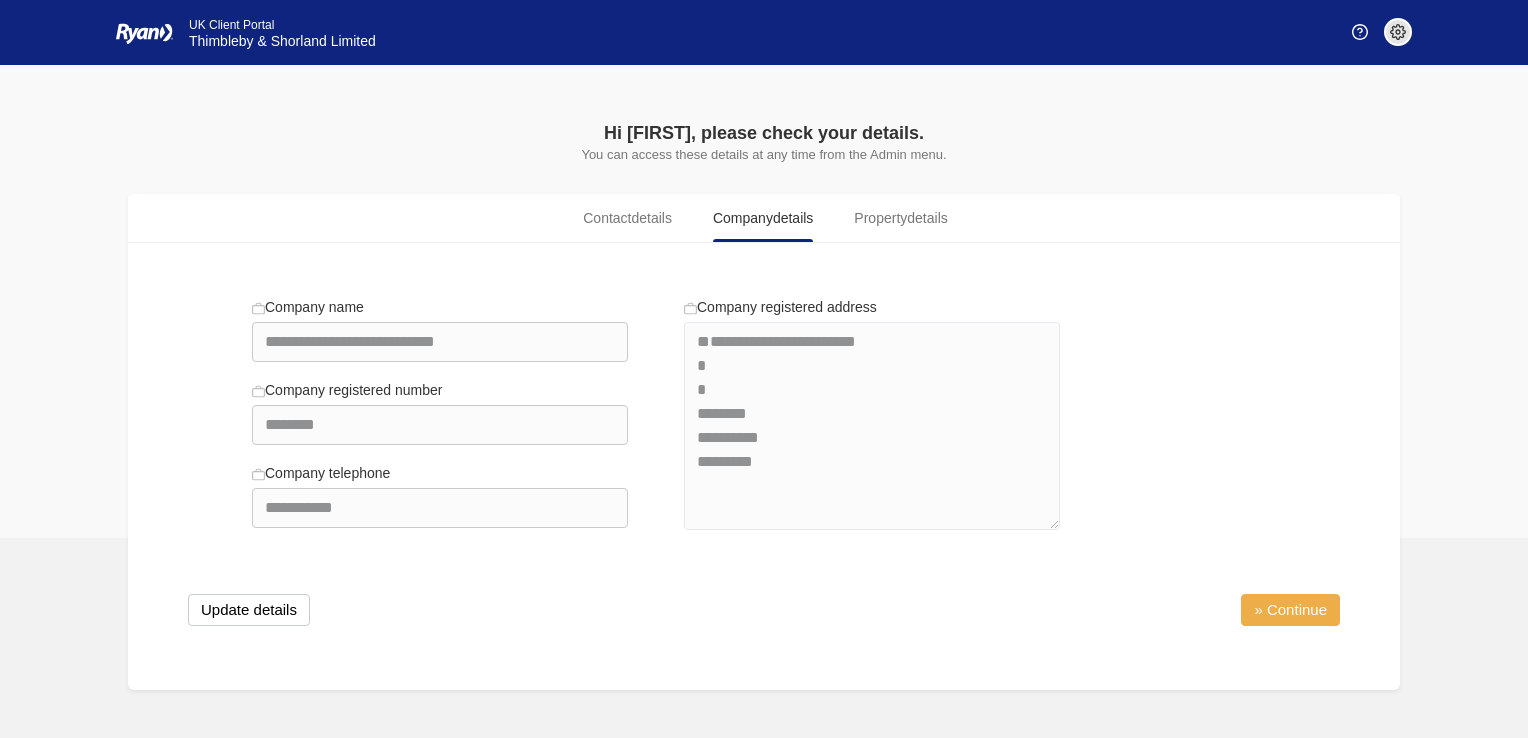 click on "» Continue" at bounding box center [1290, 610] 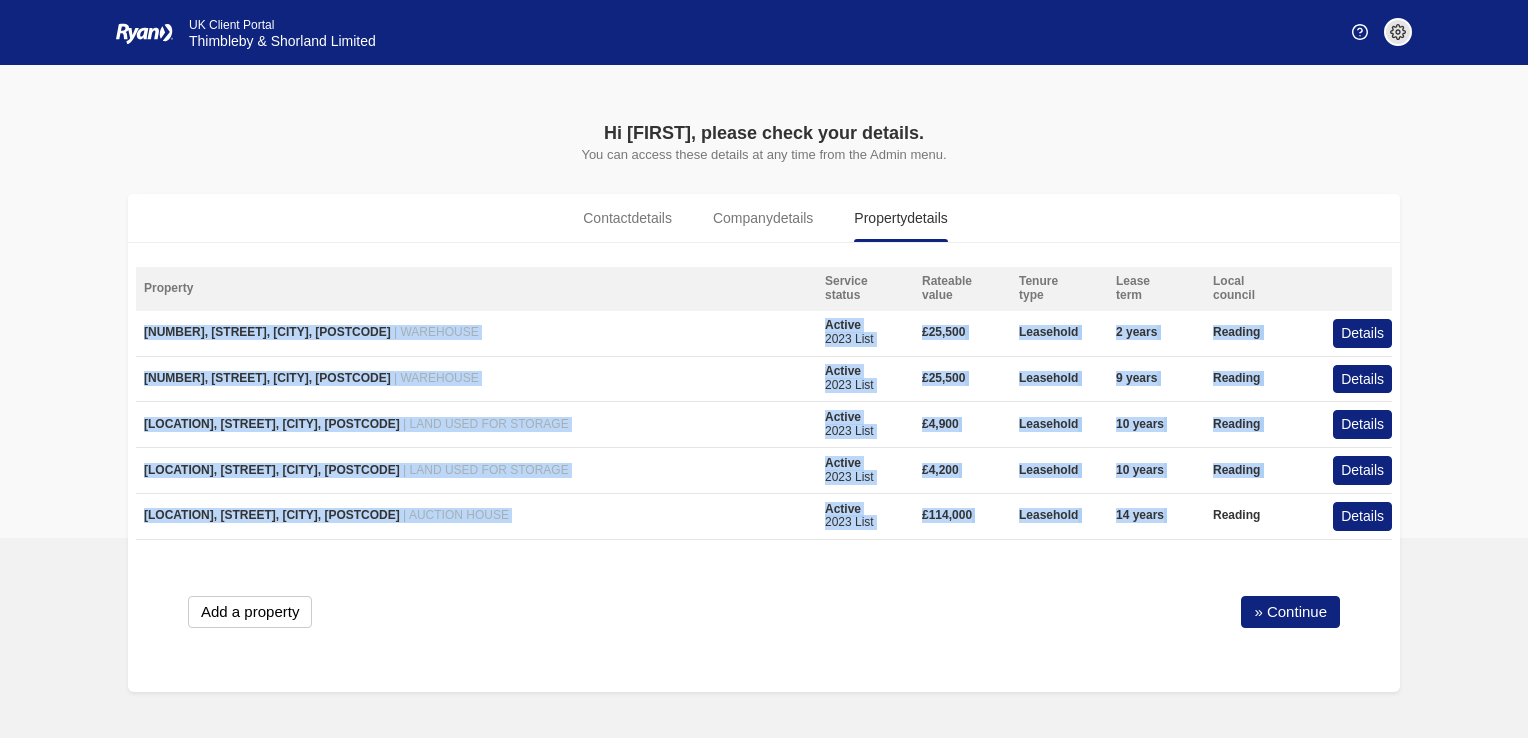 drag, startPoint x: 146, startPoint y: 332, endPoint x: 1337, endPoint y: 546, distance: 1210.0731 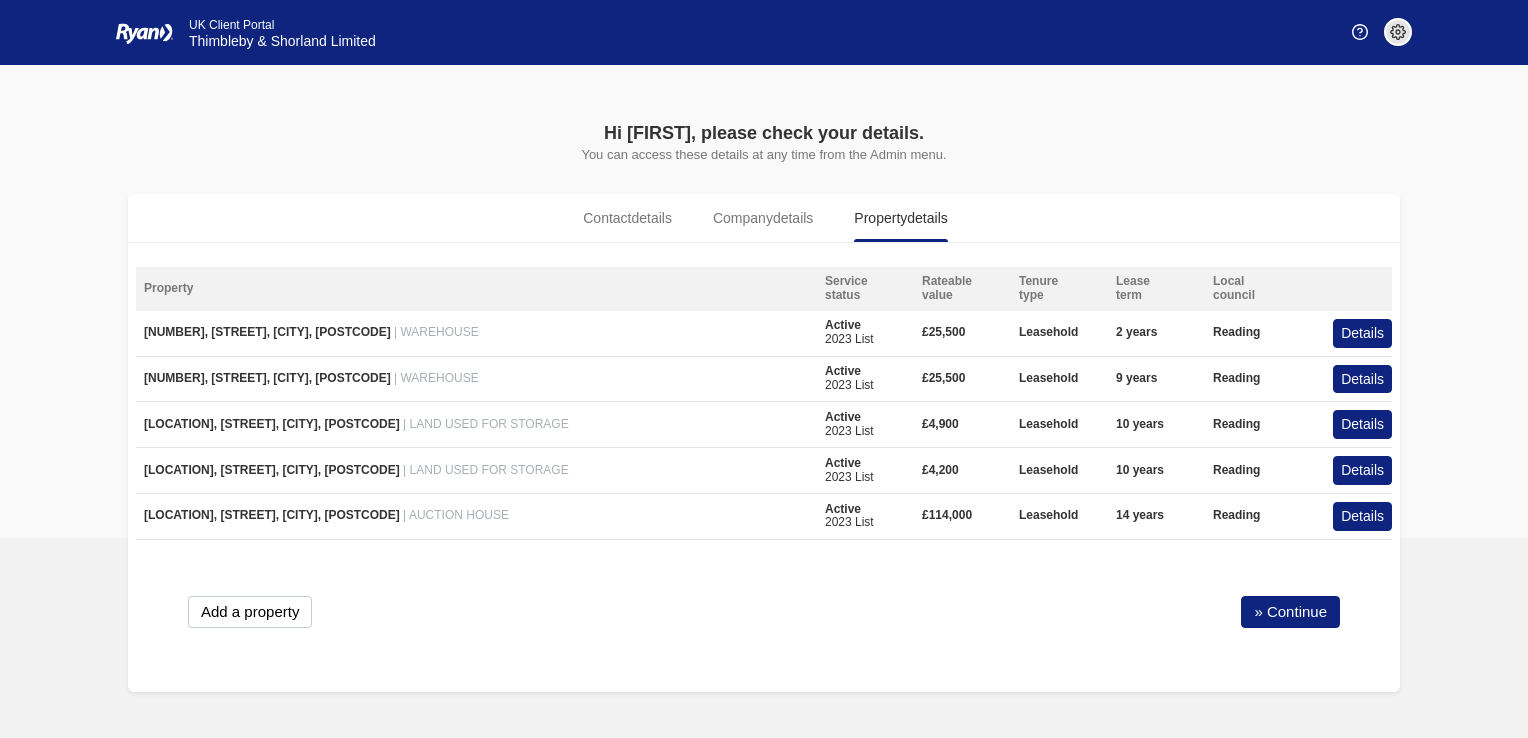 click on "Add a property
» Continue" at bounding box center (764, 612) 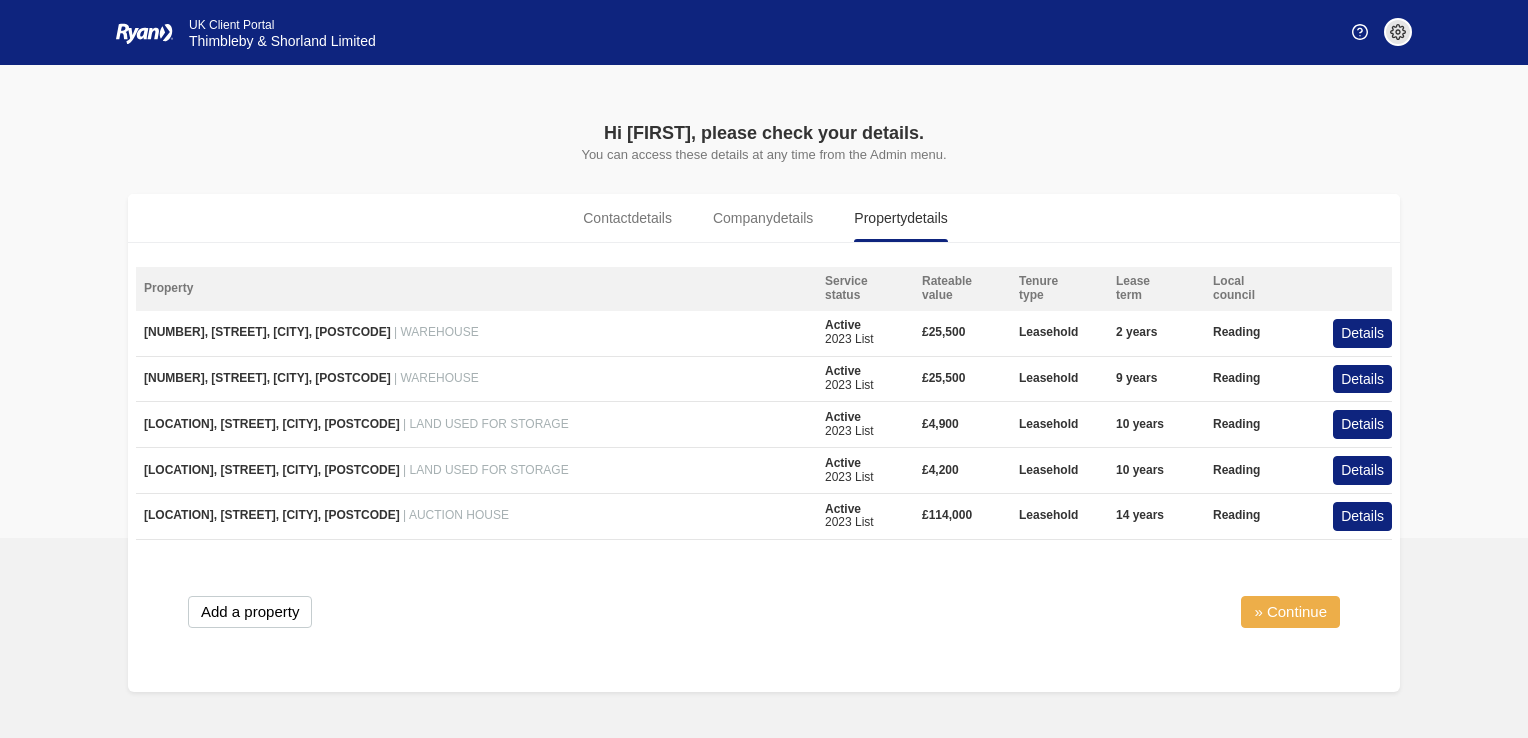 click on "» Continue" at bounding box center [1290, 612] 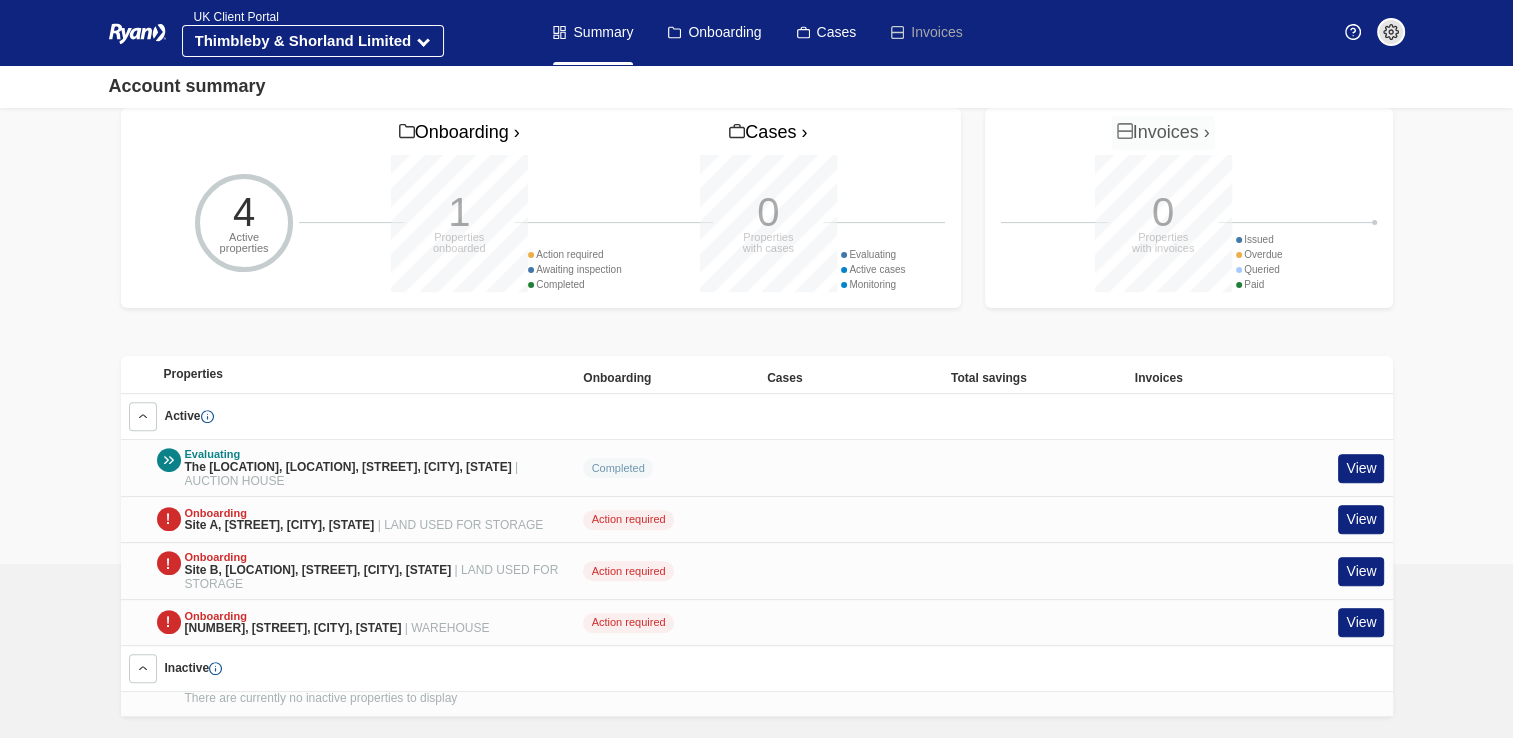 scroll, scrollTop: 595, scrollLeft: 0, axis: vertical 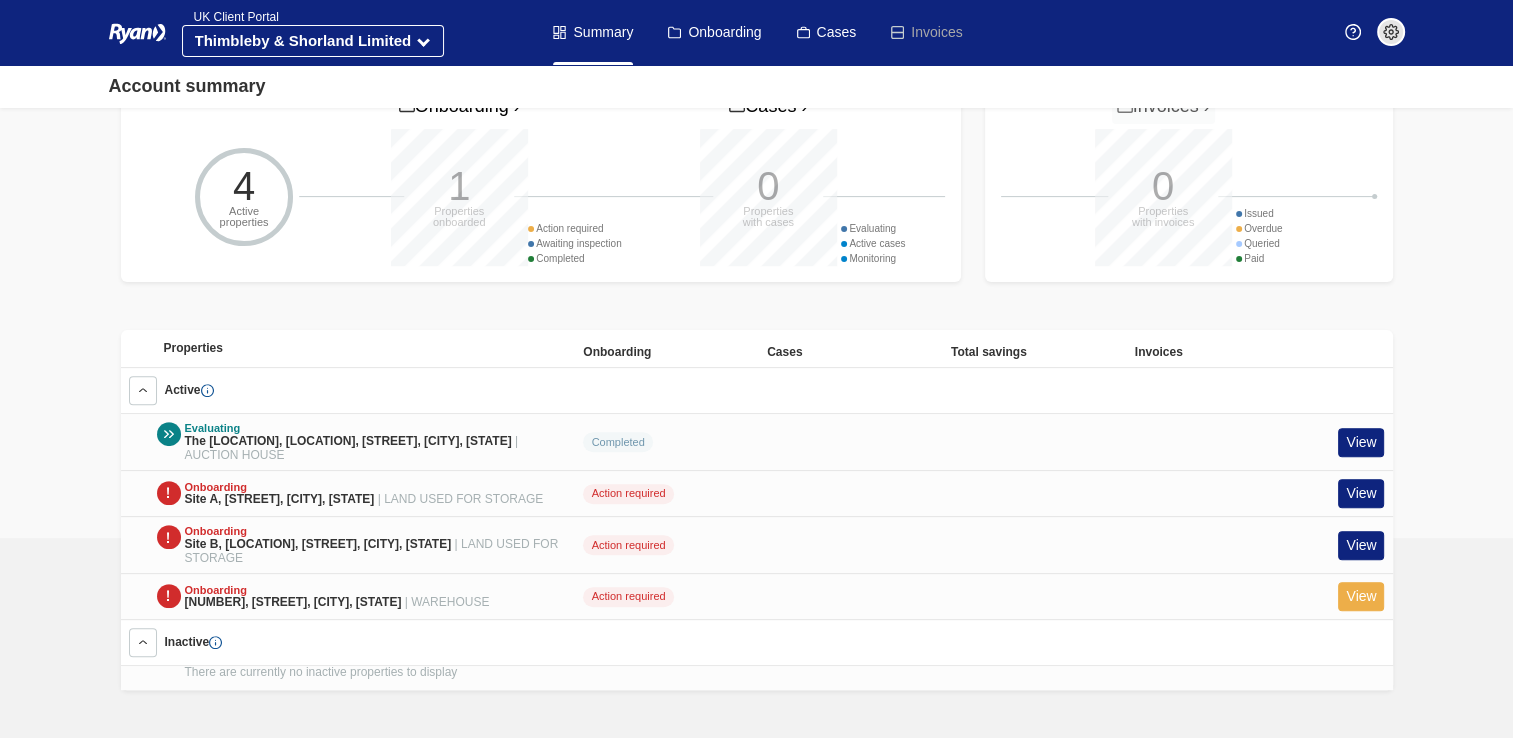 click on "View" at bounding box center [1361, 596] 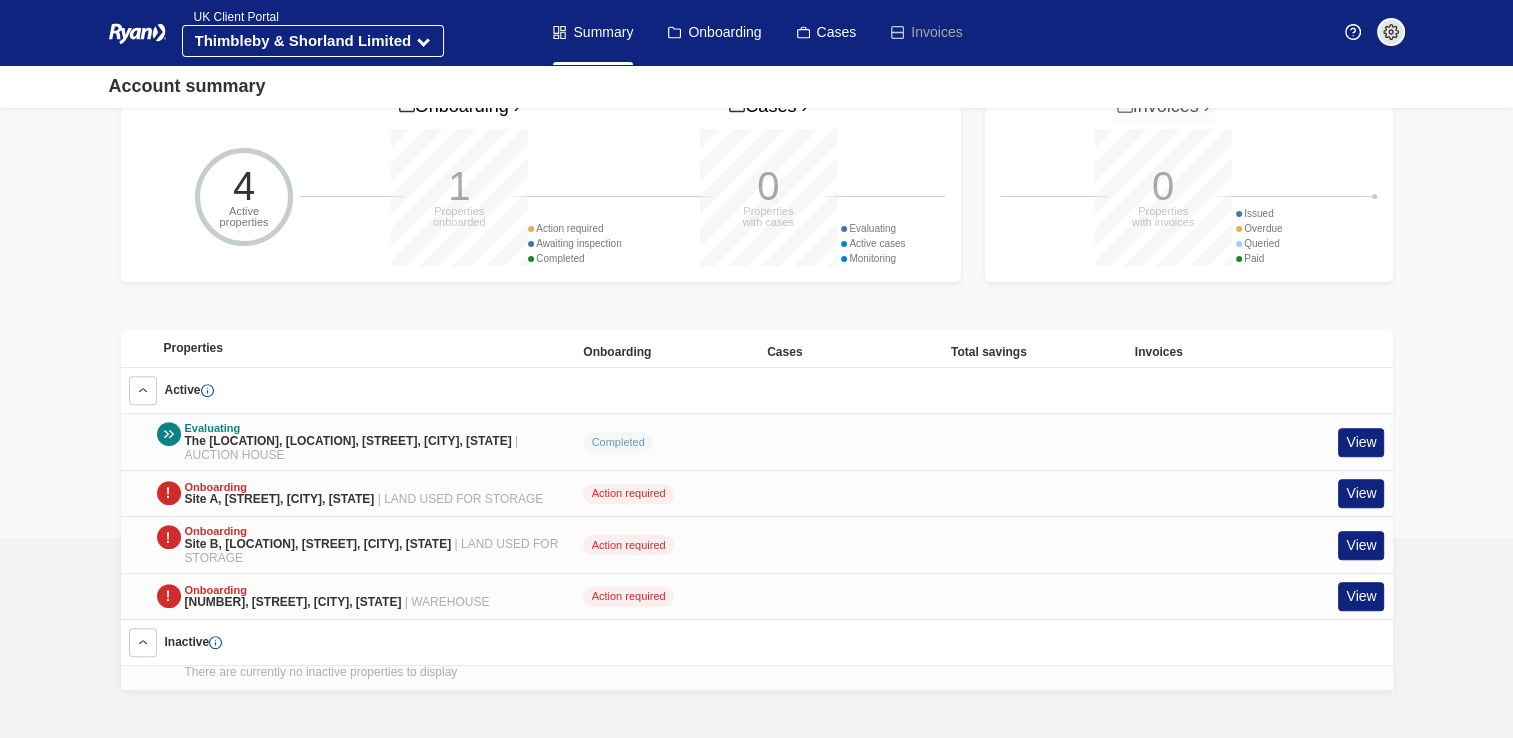 scroll, scrollTop: 595, scrollLeft: 0, axis: vertical 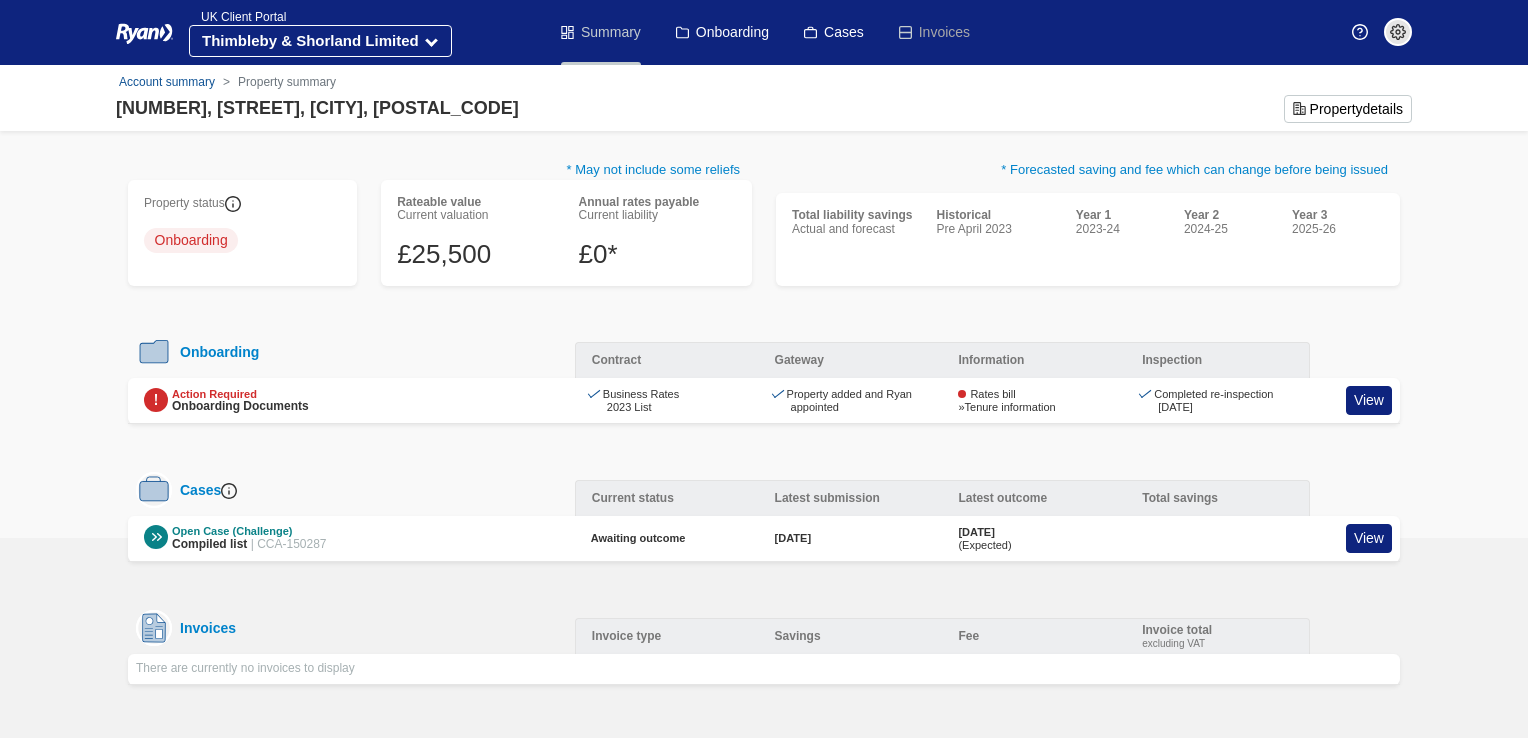 click on "Summary" at bounding box center [601, 32] 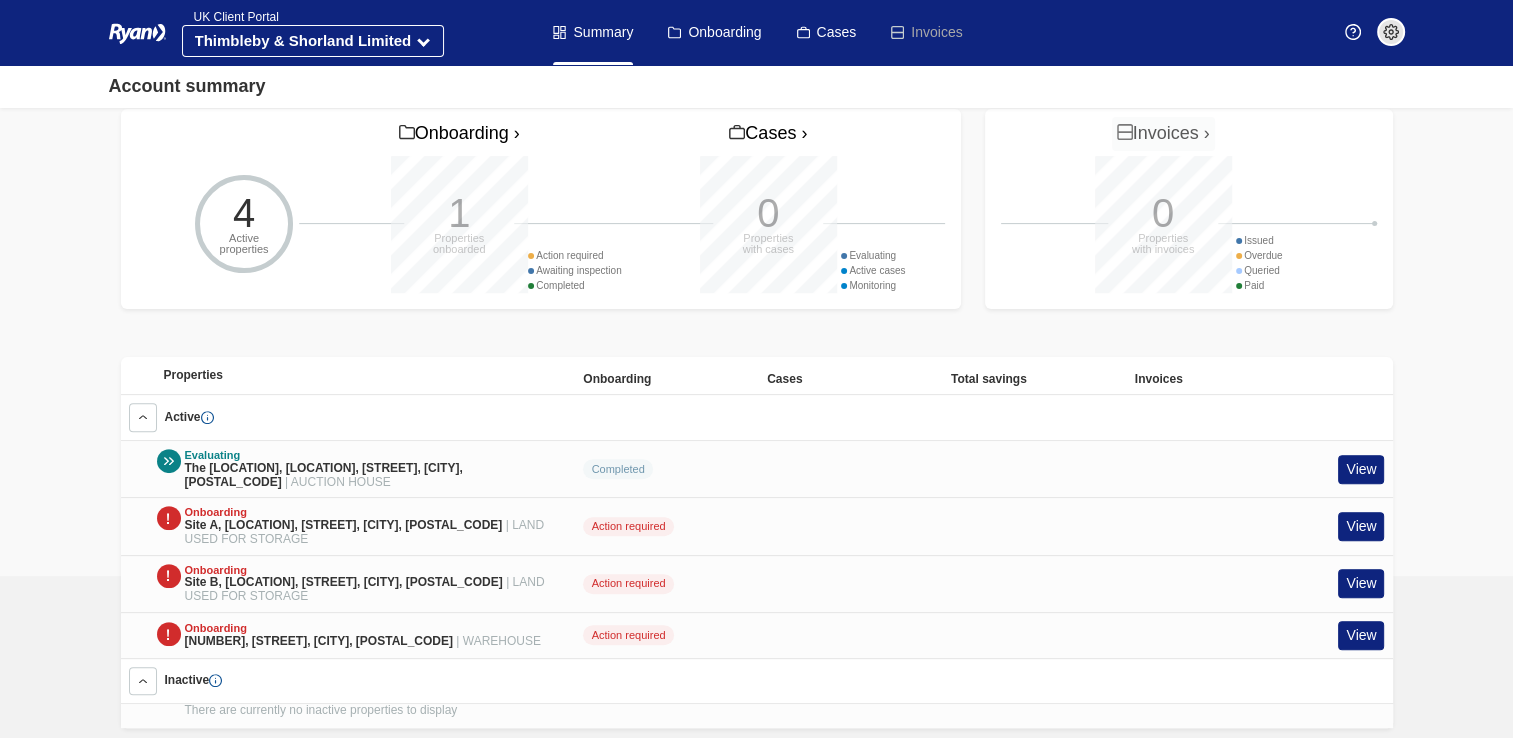 scroll, scrollTop: 595, scrollLeft: 0, axis: vertical 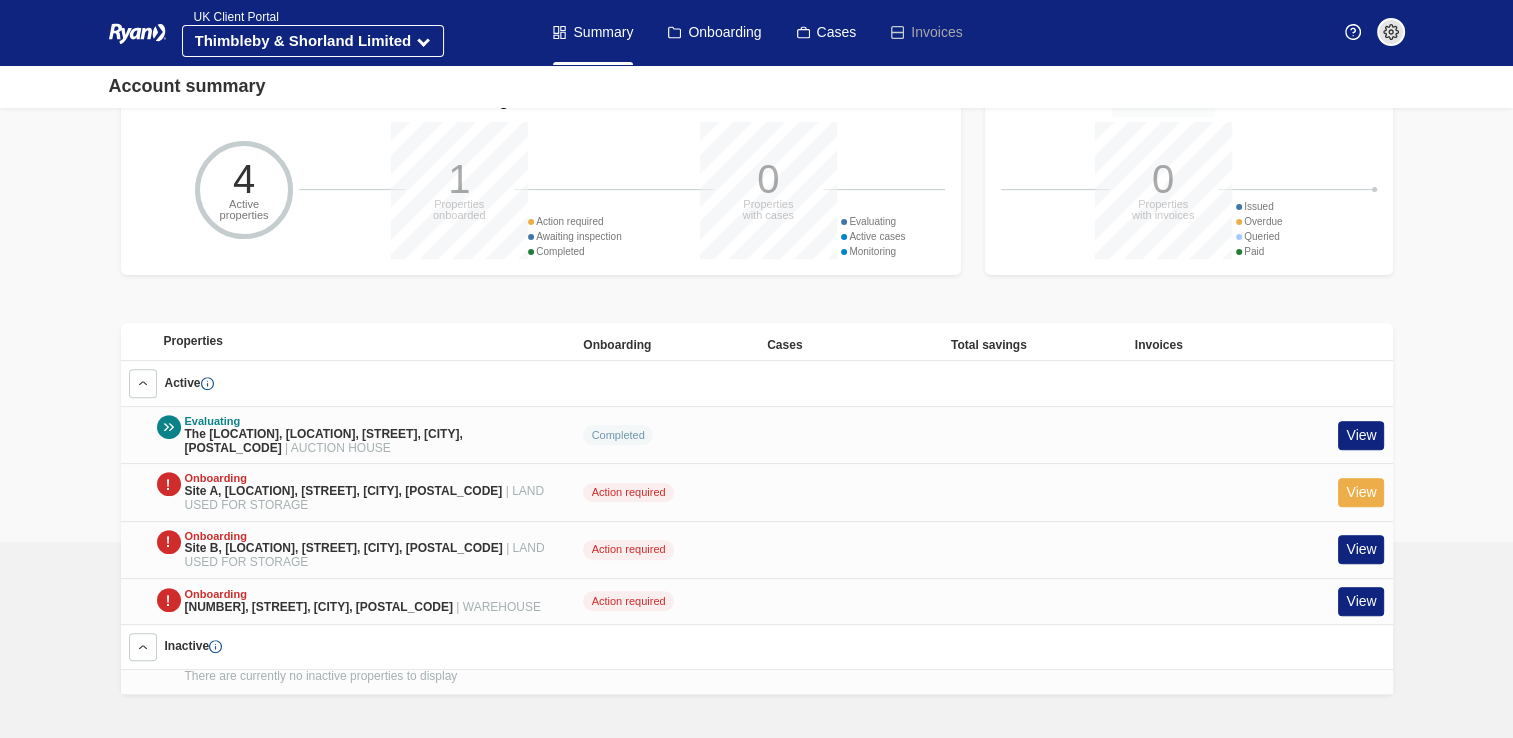 click on "View" at bounding box center [1361, 492] 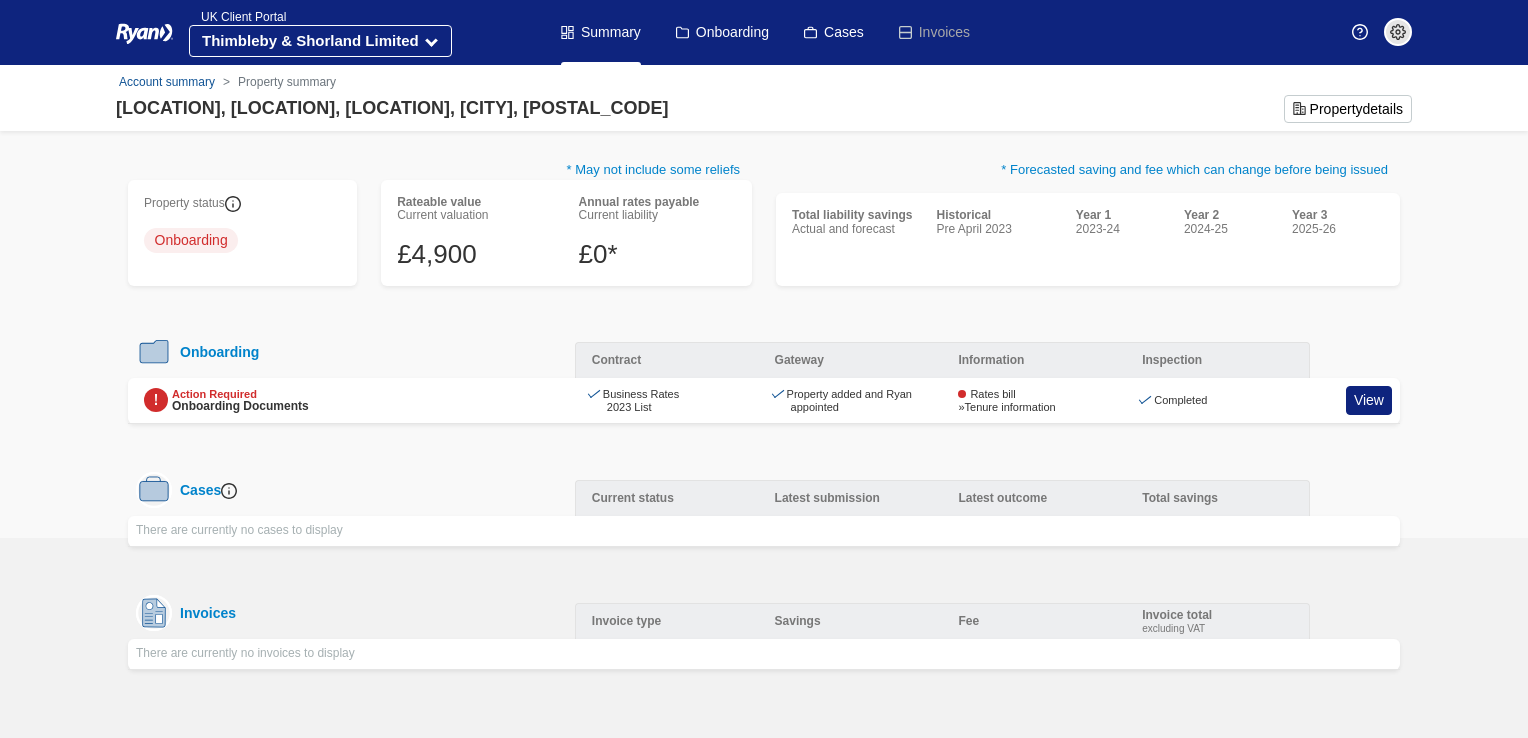 scroll, scrollTop: 0, scrollLeft: 0, axis: both 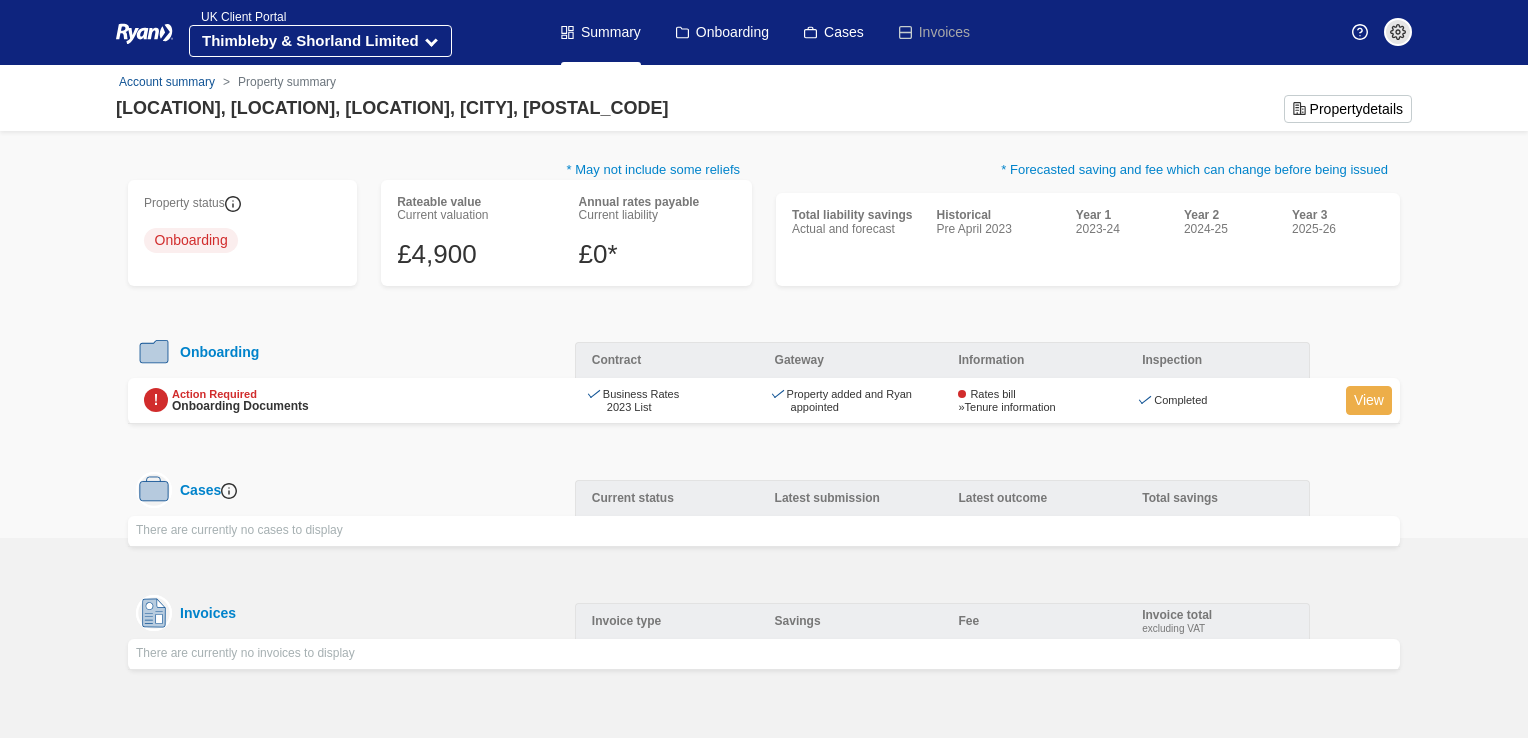 click on "View" at bounding box center [1369, 400] 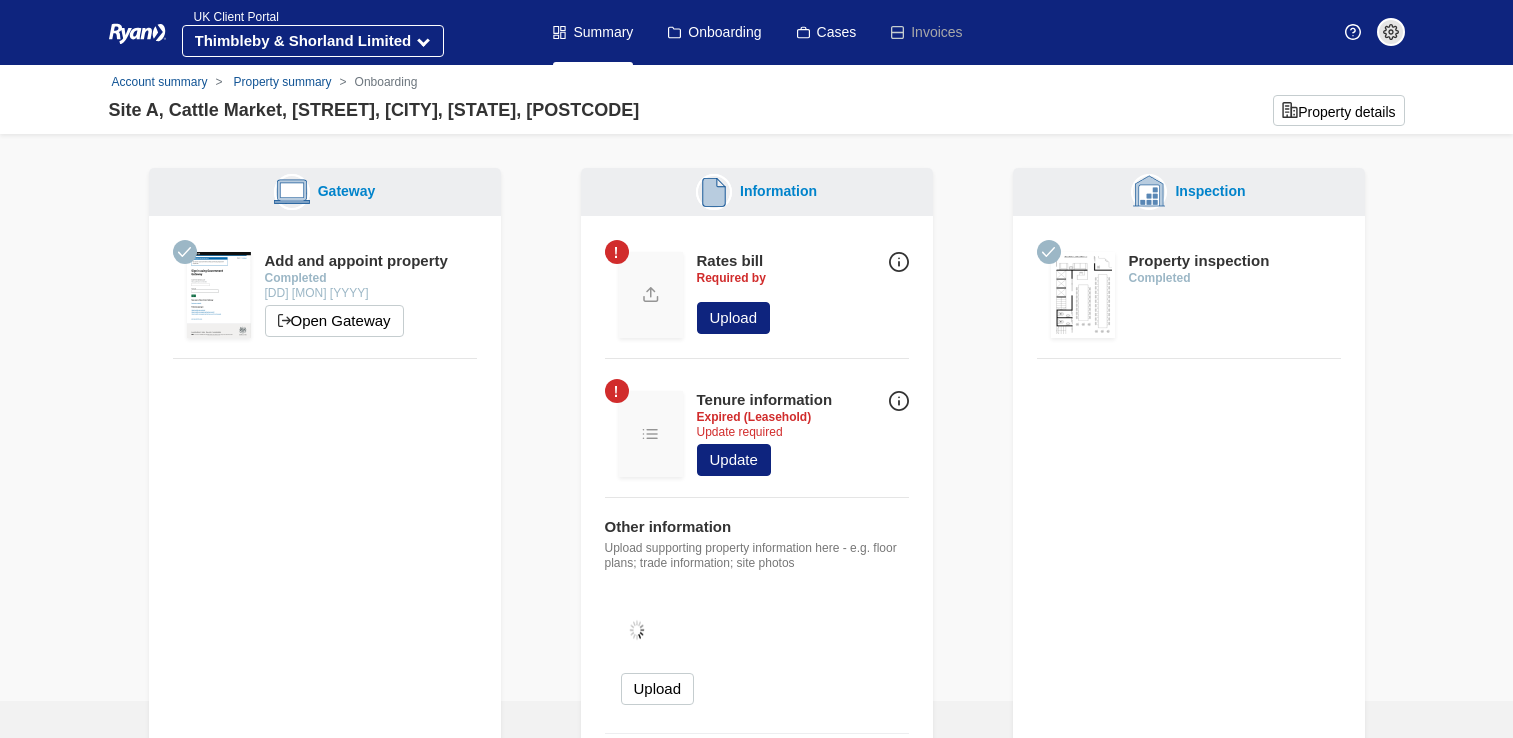 scroll, scrollTop: 0, scrollLeft: 0, axis: both 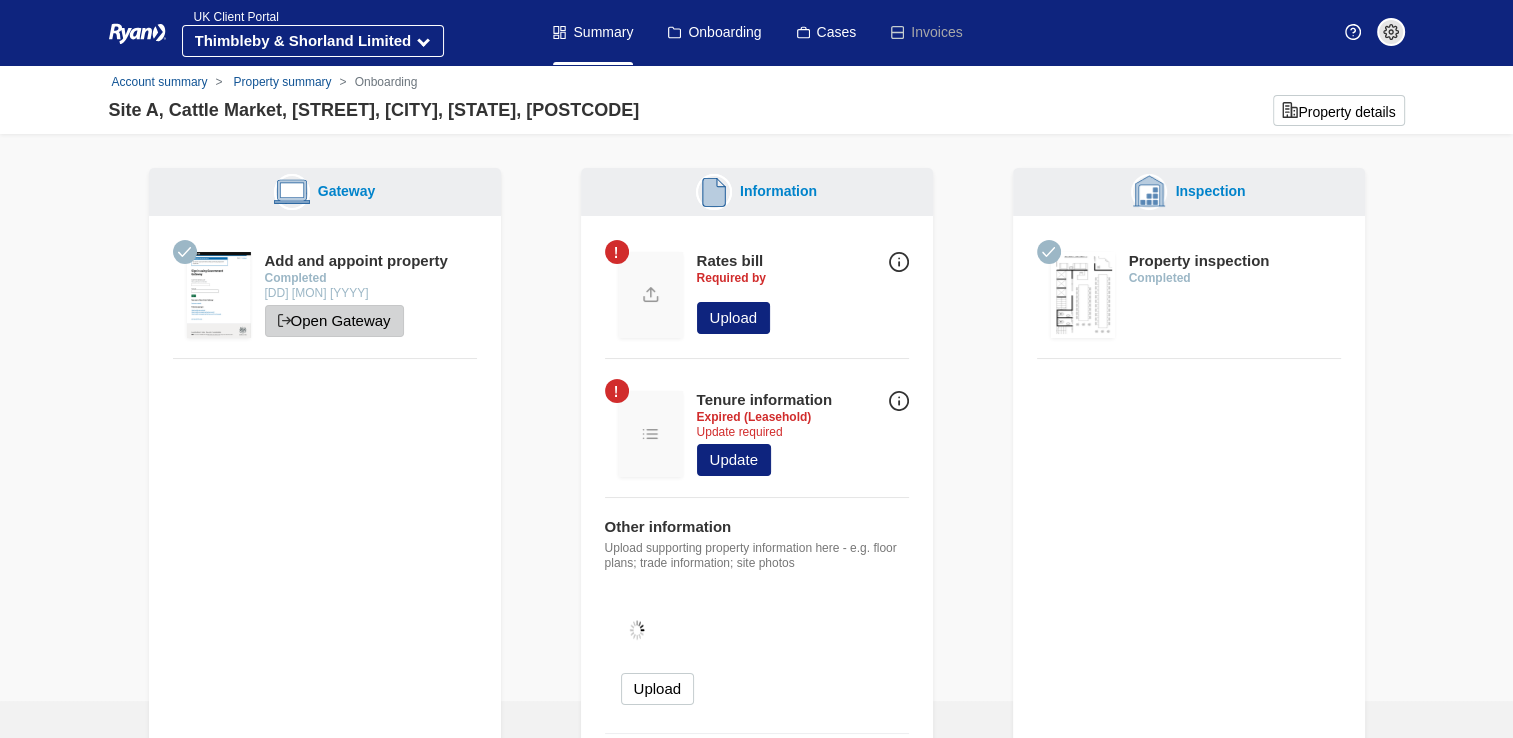 click on "Open Gateway" at bounding box center (334, 321) 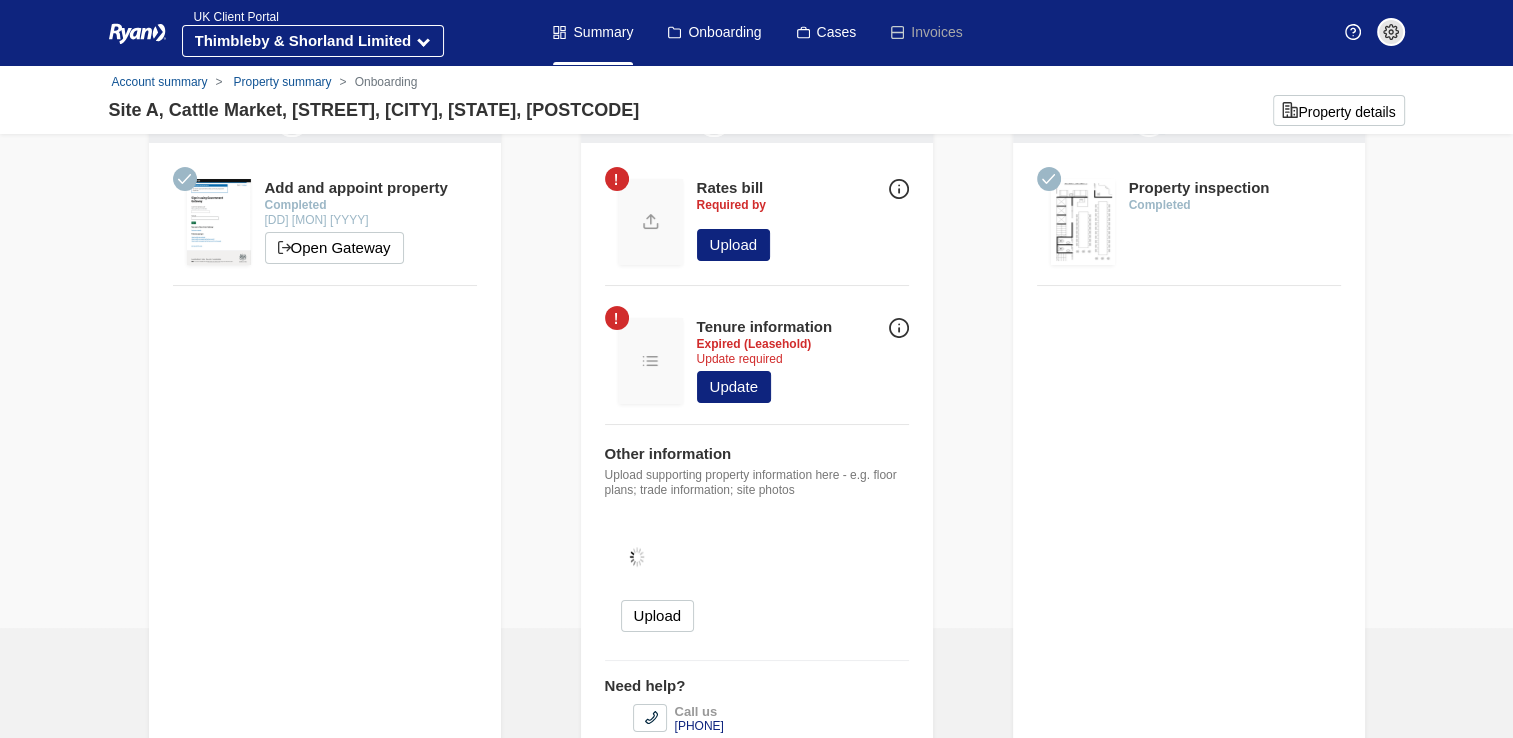 scroll, scrollTop: 0, scrollLeft: 0, axis: both 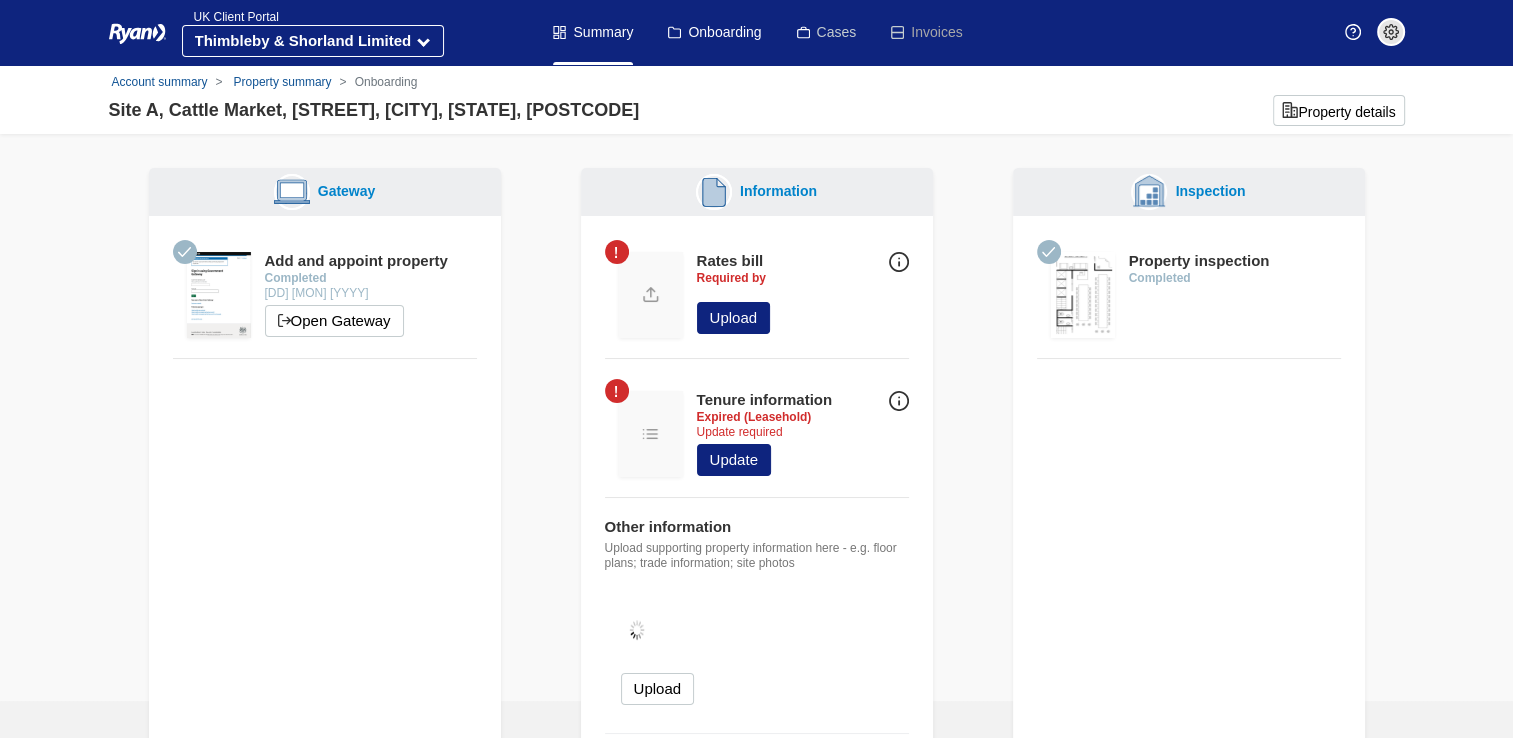 click on "Cases" at bounding box center (827, 32) 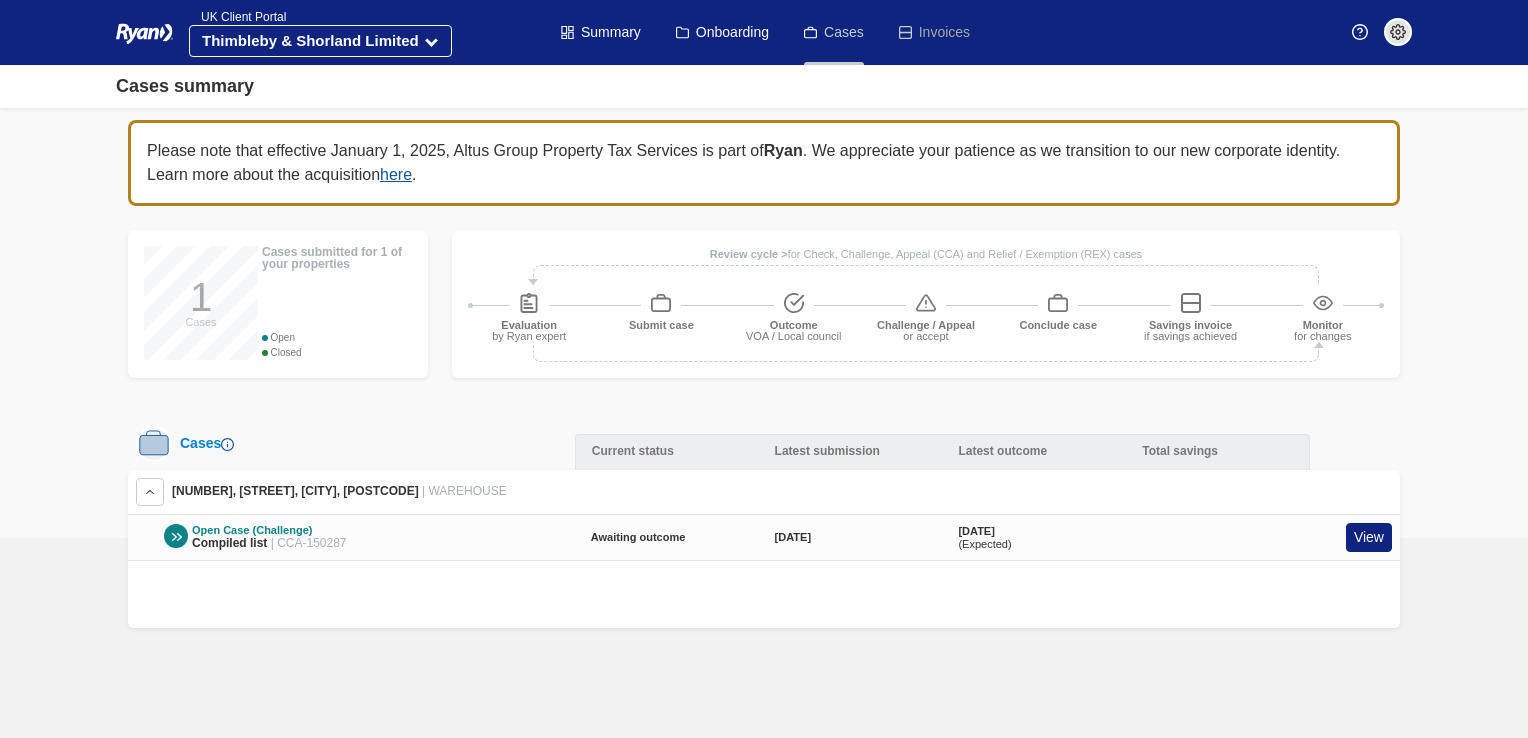 scroll, scrollTop: 0, scrollLeft: 0, axis: both 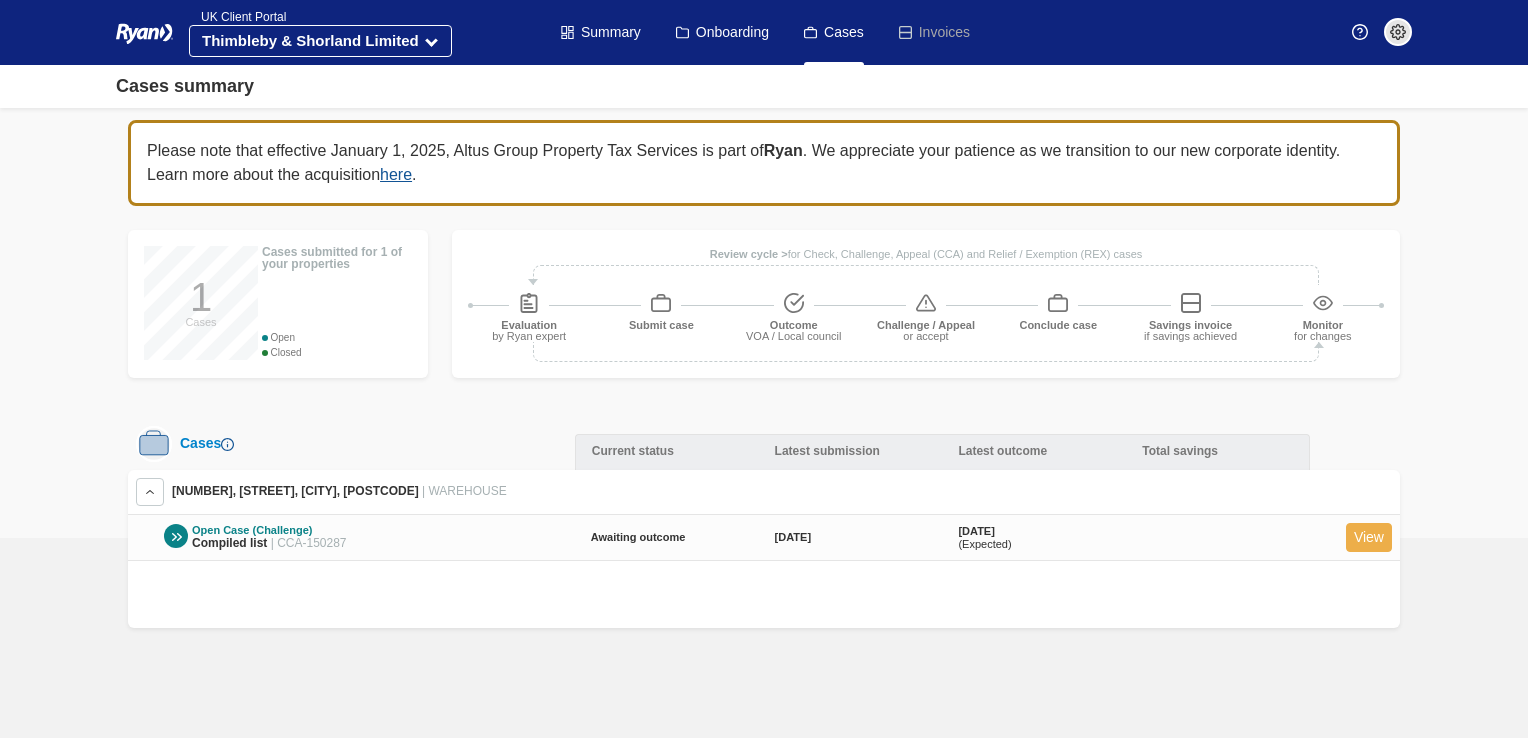 click on "View" at bounding box center [1369, 537] 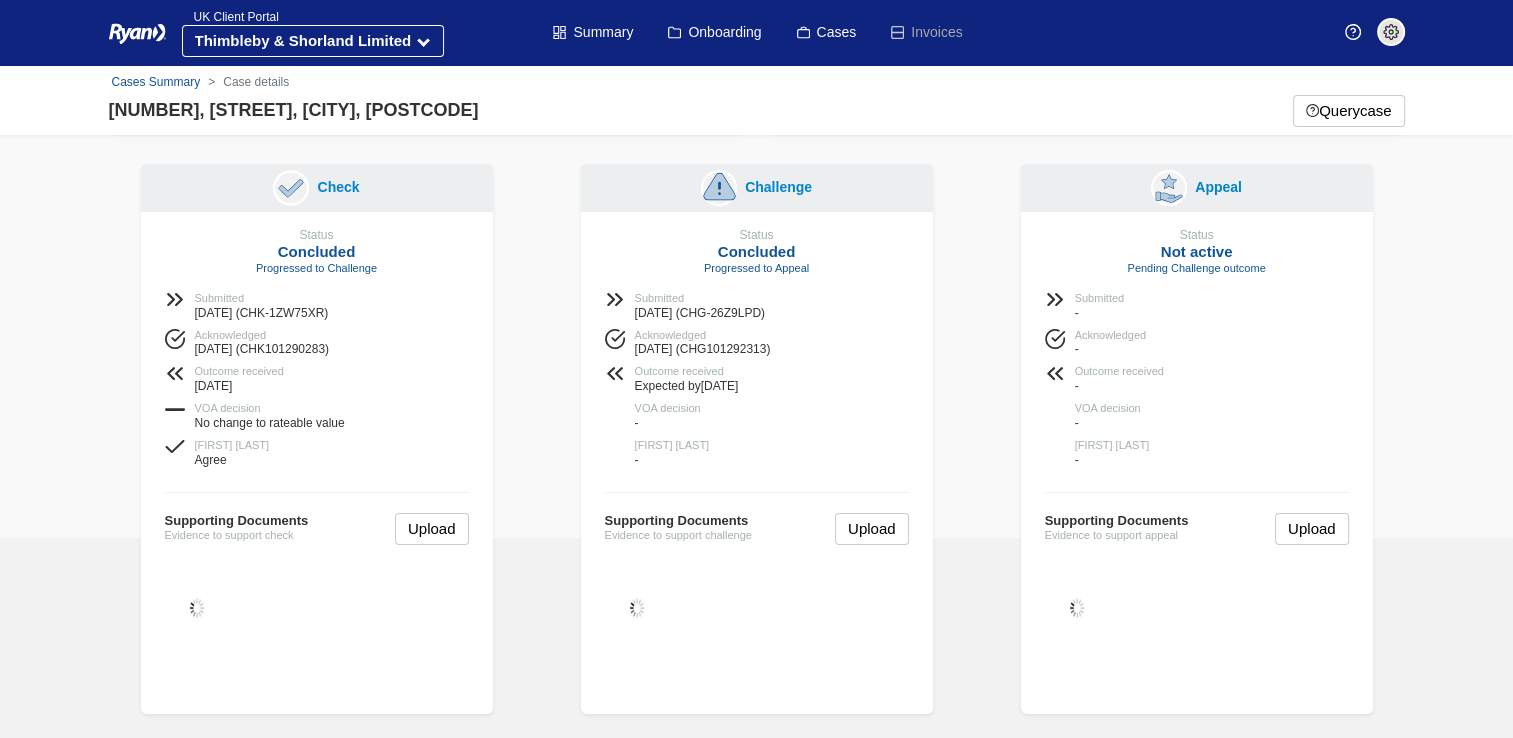 scroll, scrollTop: 0, scrollLeft: 0, axis: both 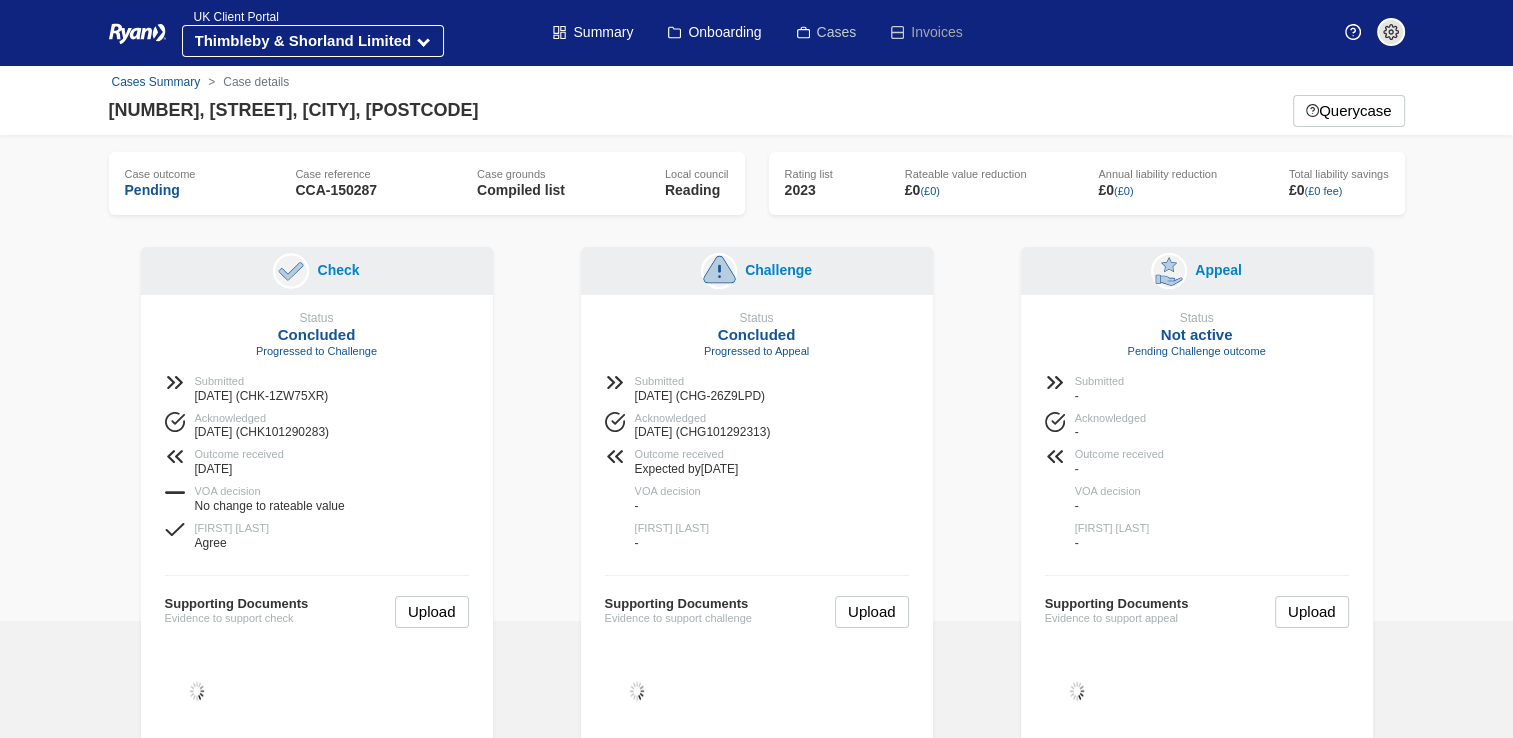click on "Cases" at bounding box center [827, 32] 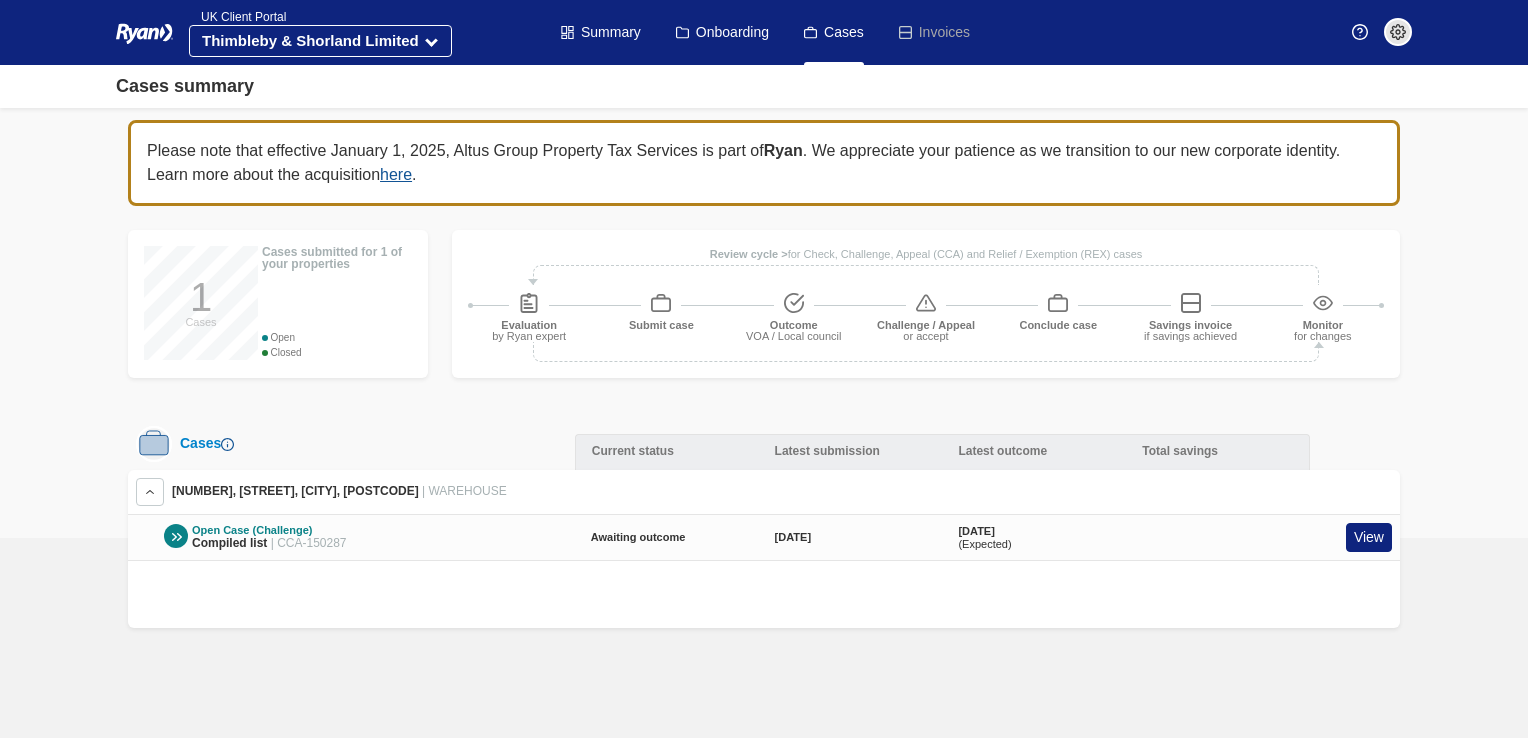 scroll, scrollTop: 0, scrollLeft: 0, axis: both 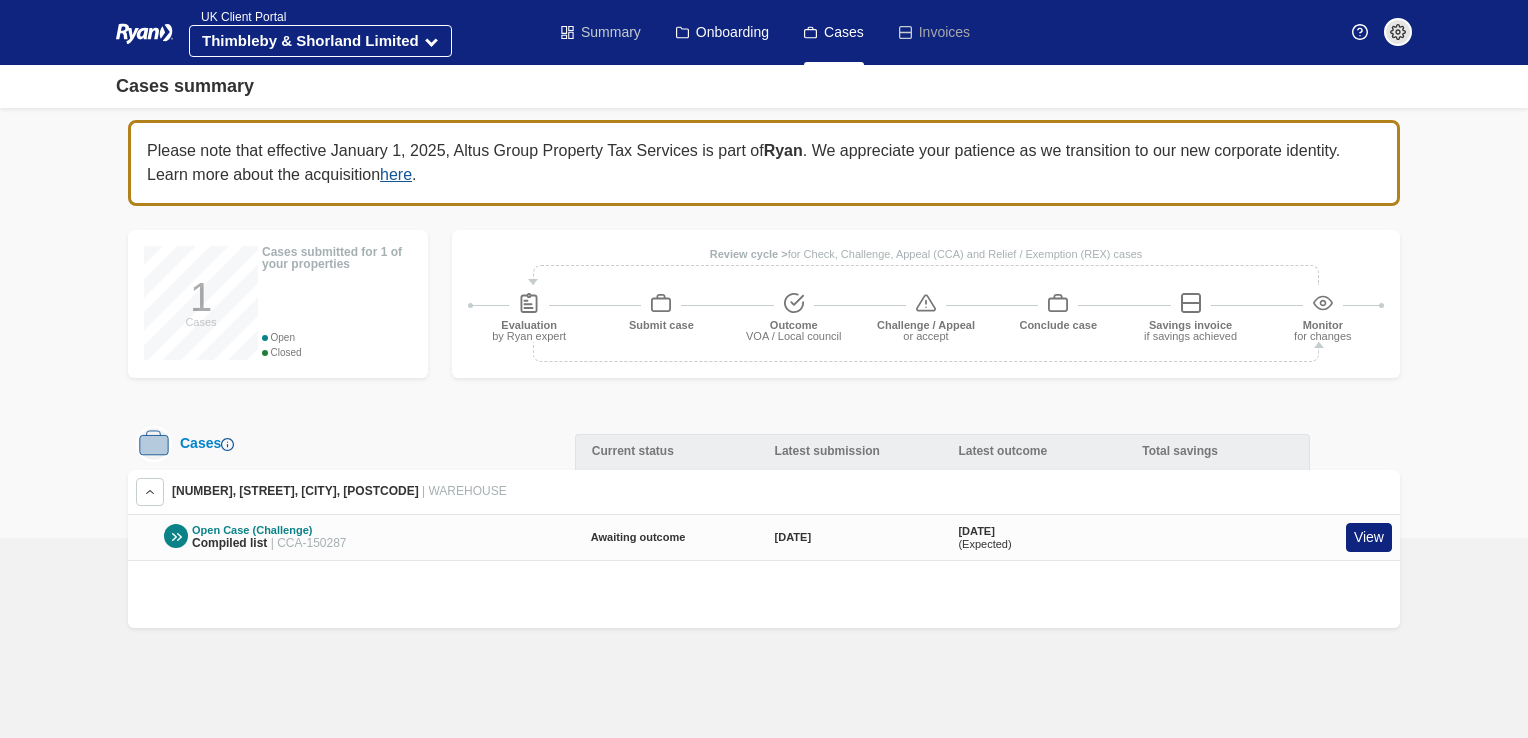 click on "Summary" at bounding box center [601, 32] 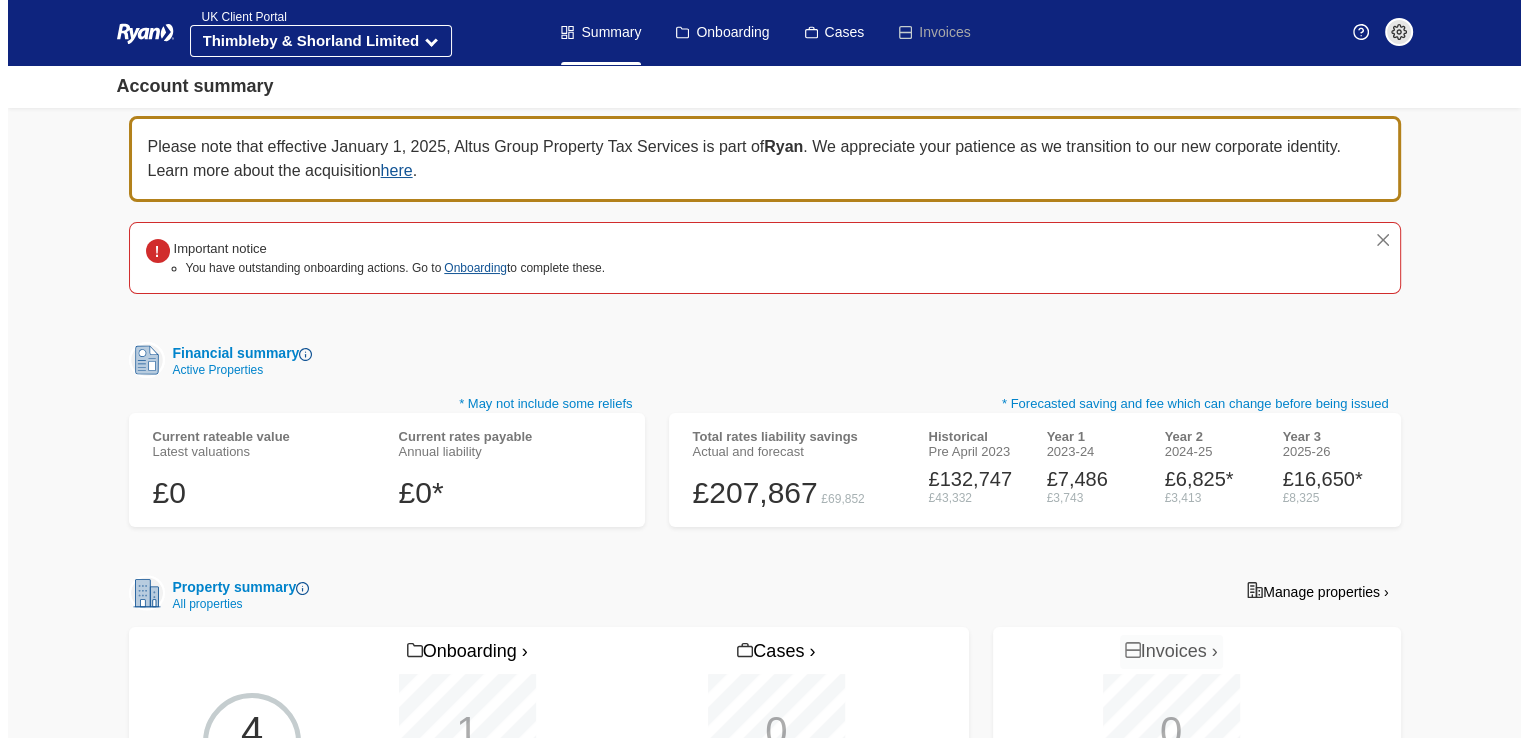 scroll, scrollTop: 0, scrollLeft: 0, axis: both 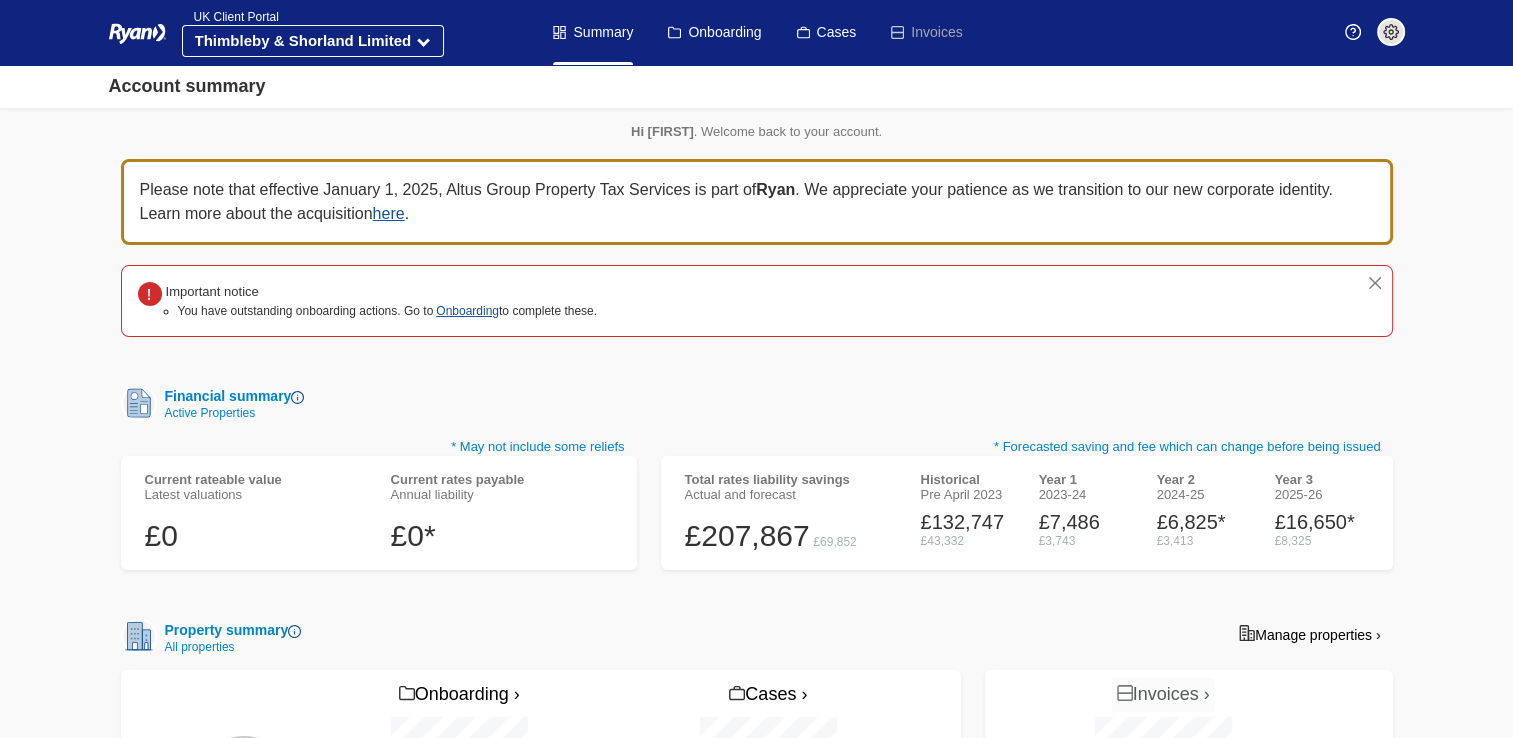 click at bounding box center [297, 397] 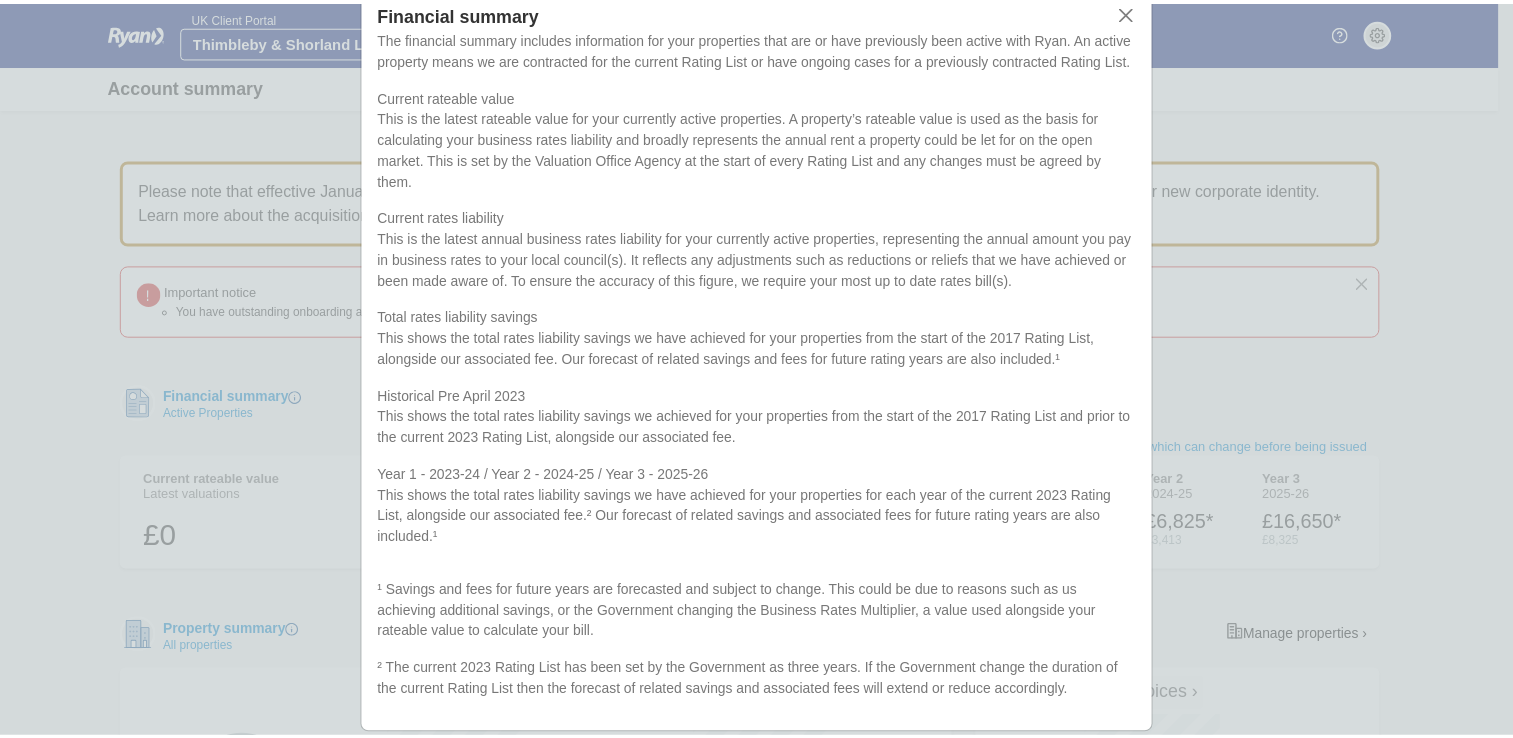 scroll, scrollTop: 68, scrollLeft: 0, axis: vertical 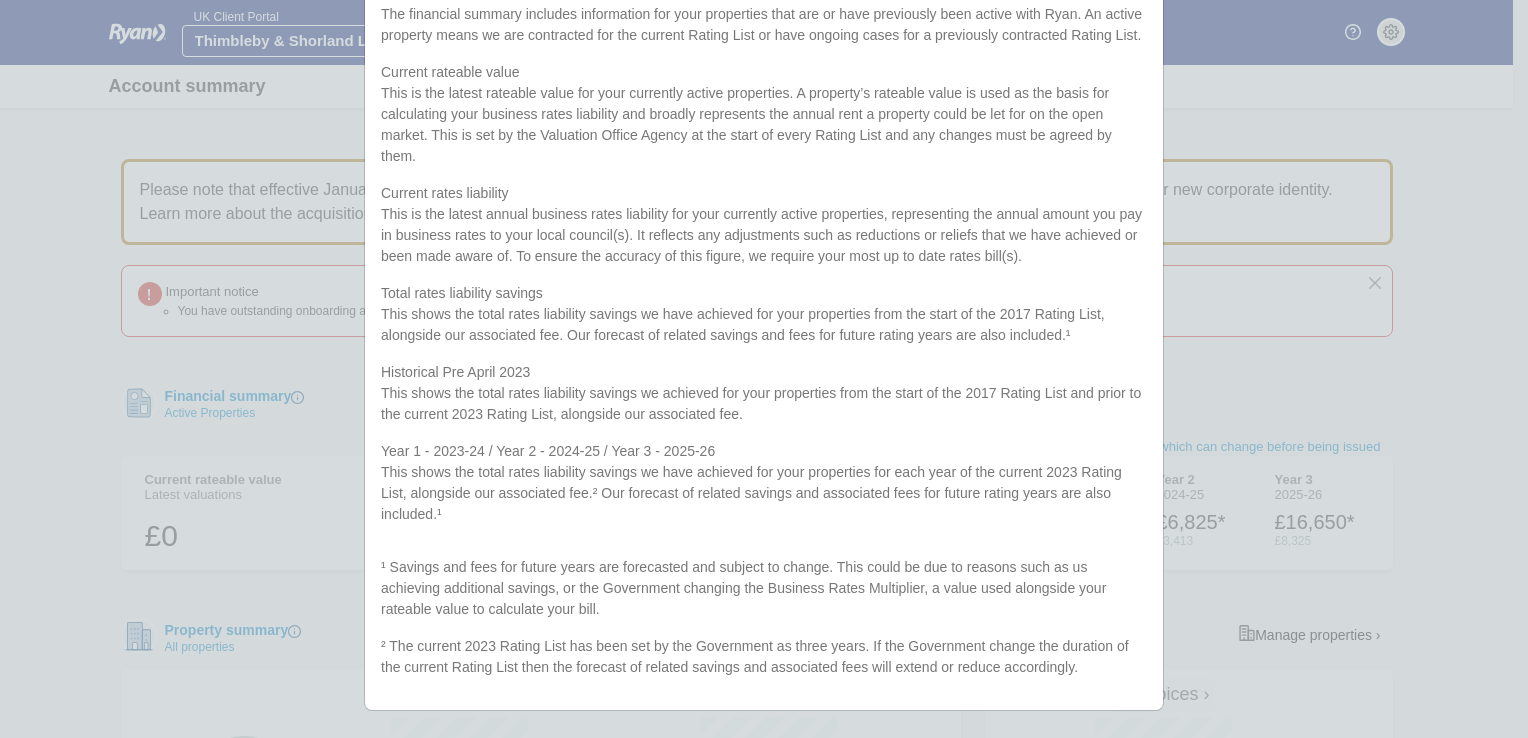 click on "Financial summary
The financial summary includes information for your properties that are or have previously been active with Ryan. An active property means we are contracted for the current Rating List or have ongoing cases for a previously contracted Rating List.
Current rateable value
This is the latest rateable value for your currently active properties. A property’s rateable value is used as the basis for calculating your business rates liability and broadly represents the annual rent a property could be let for on the open market. This is set by the Valuation Office Agency at the start of every Rating List and any changes must be agreed by them.
Current rates liability
Total rates liability savings
This shows the total rates liability savings we have achieved for your properties from the start of the 2017 Rating List, alongside our associated fee. Our forecast of related savings and fees for future rating years are also included.¹" at bounding box center (764, 369) 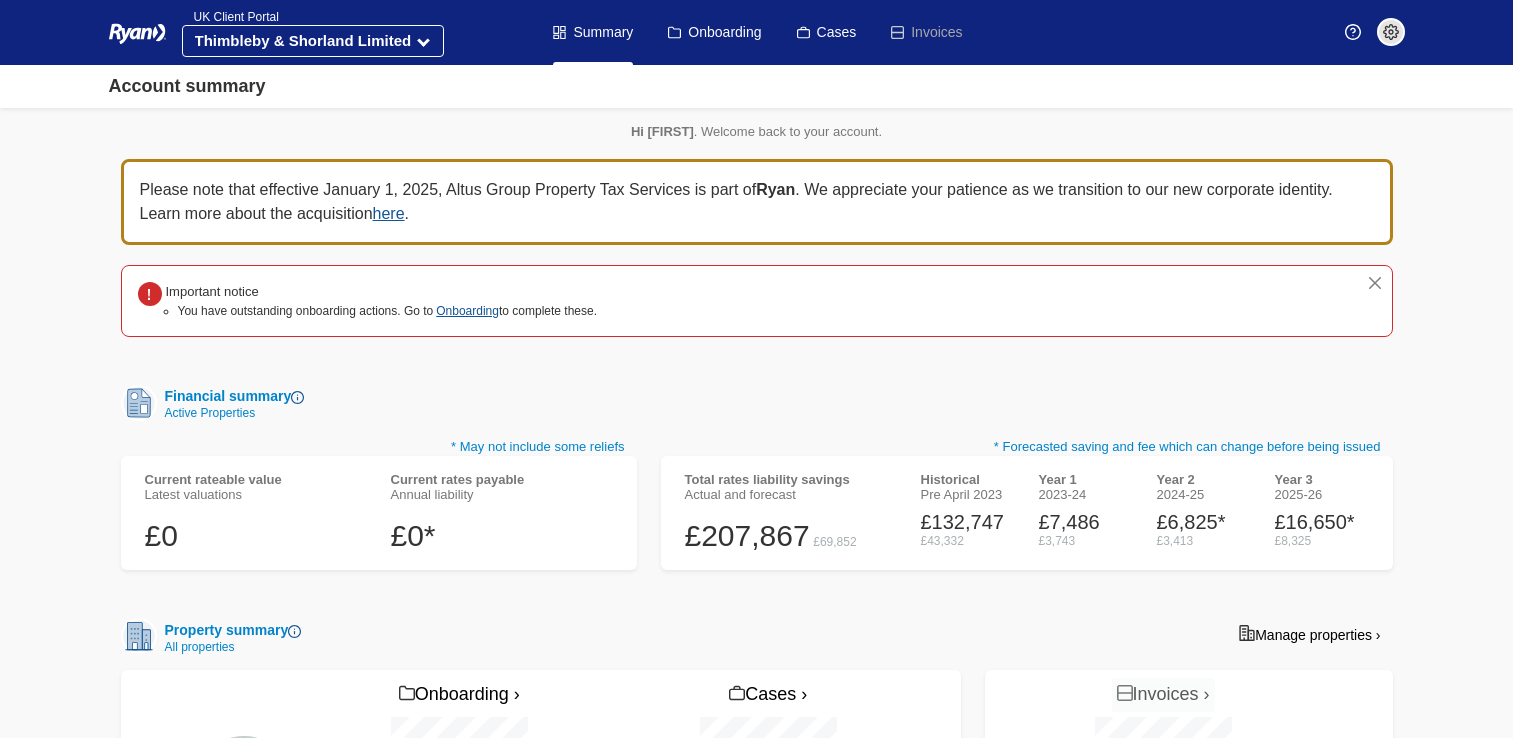 scroll, scrollTop: 0, scrollLeft: 0, axis: both 